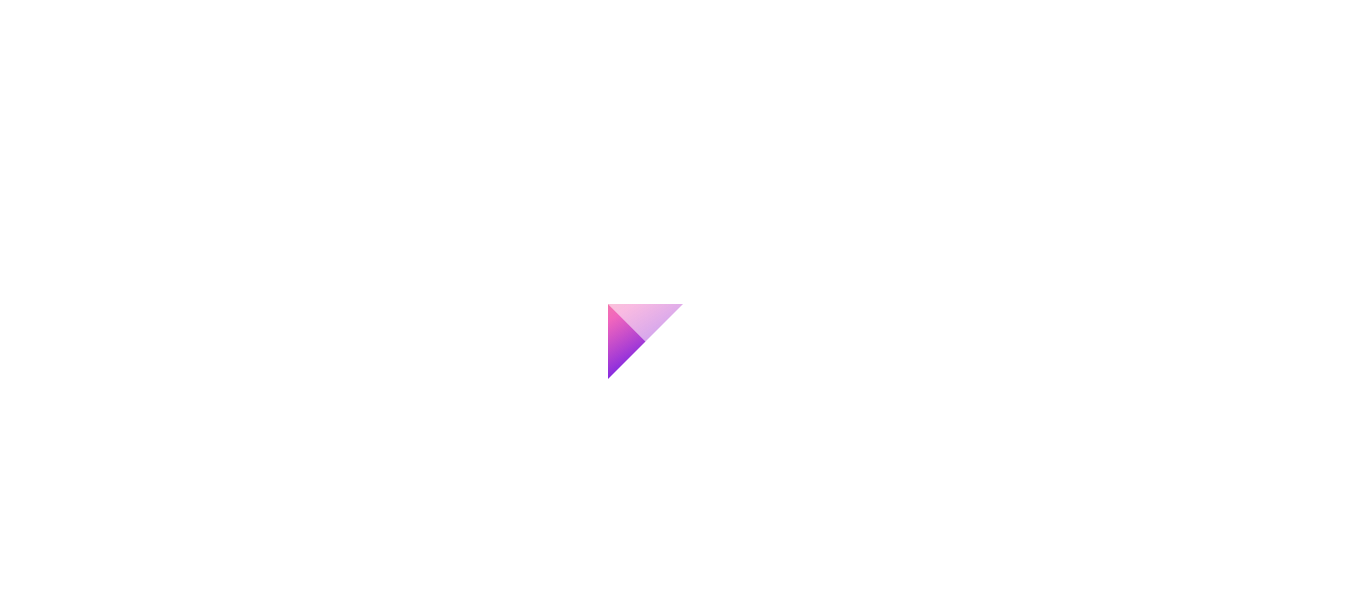 scroll, scrollTop: 0, scrollLeft: 0, axis: both 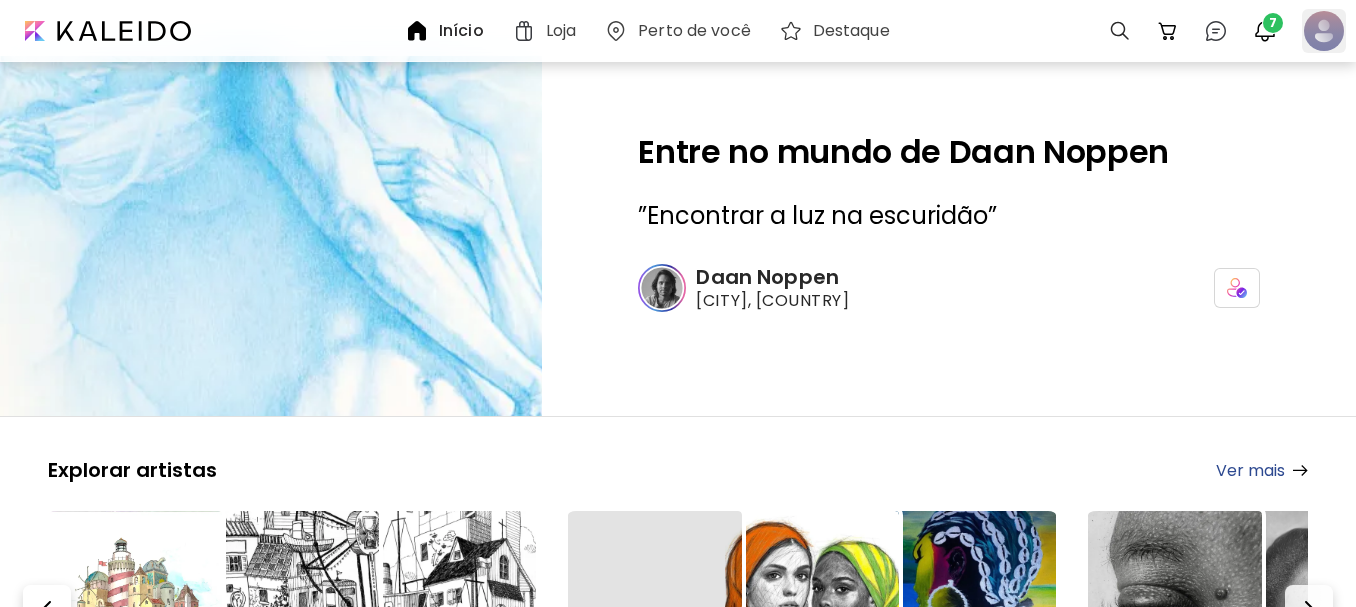click at bounding box center (1324, 31) 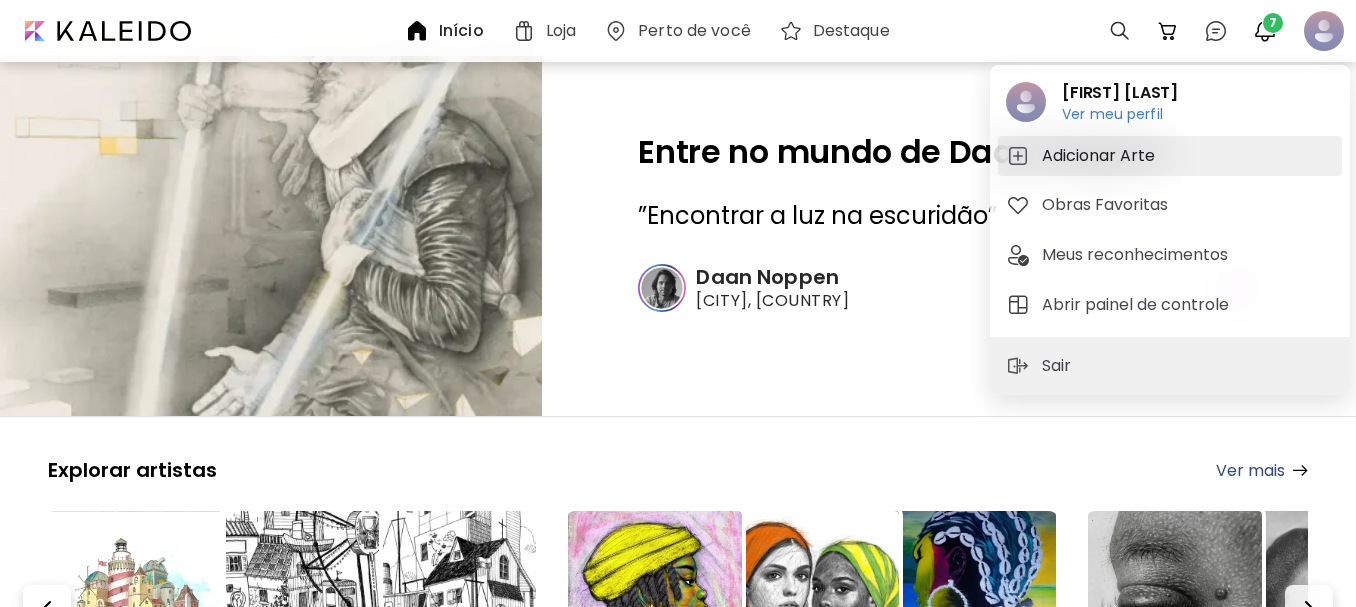click on "Adicionar Arte" at bounding box center (1101, 156) 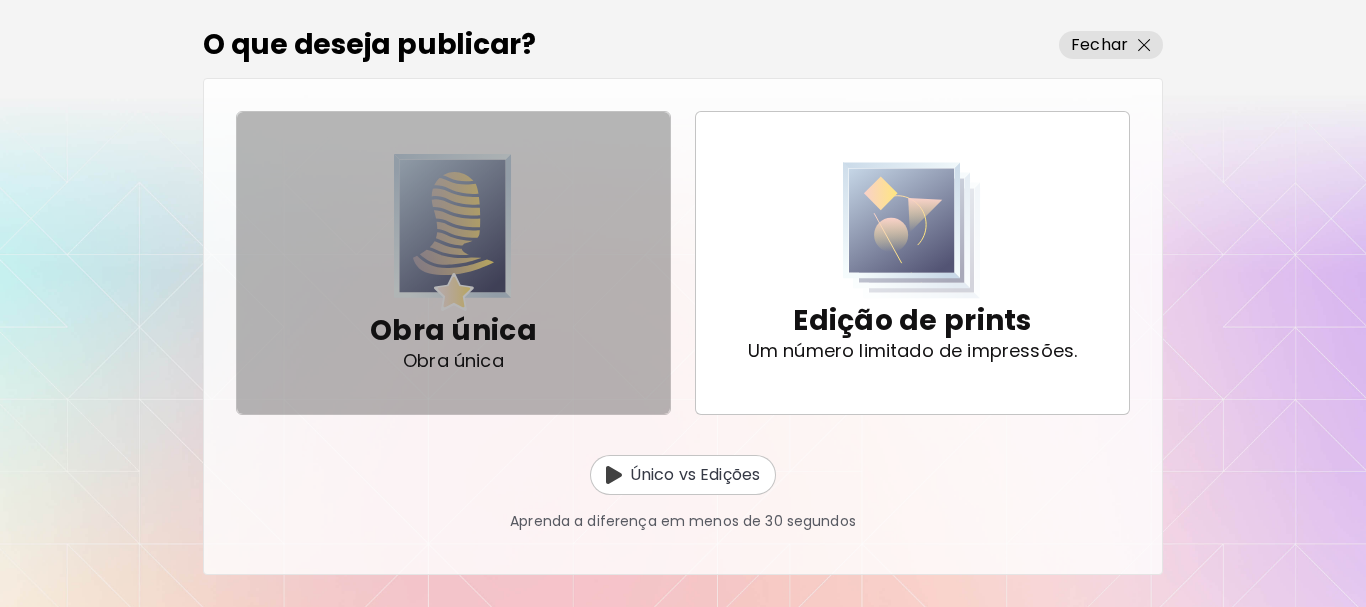 click at bounding box center (453, 232) 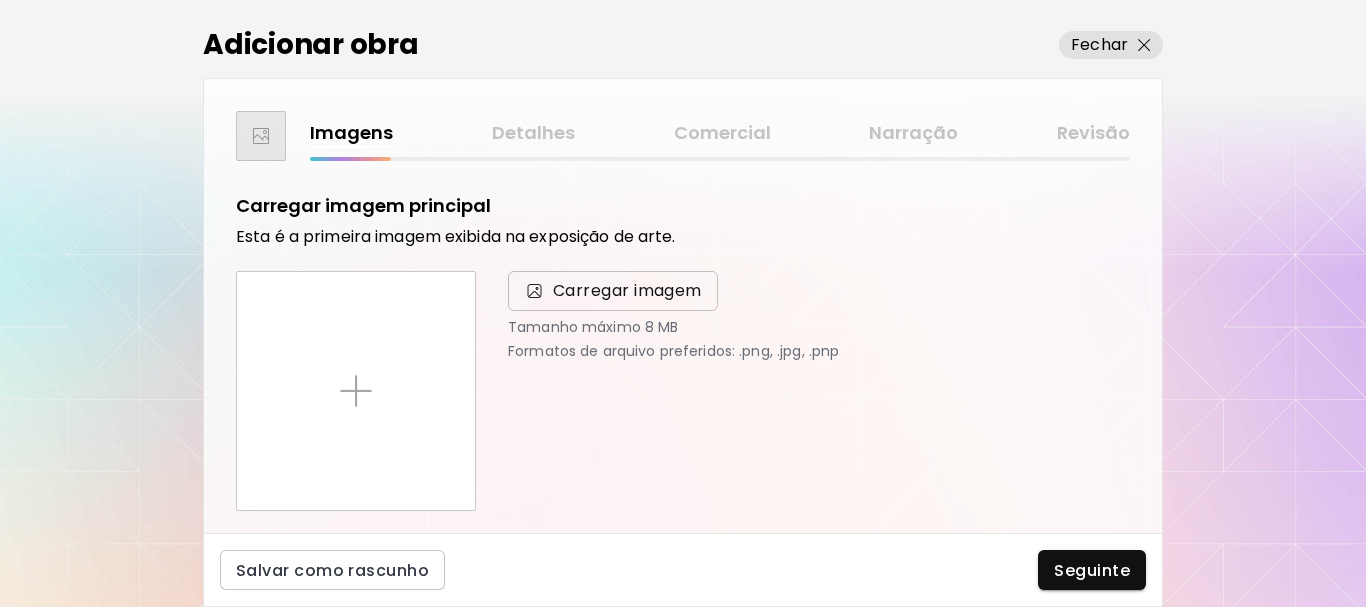 click on "Carregar imagem" at bounding box center (627, 291) 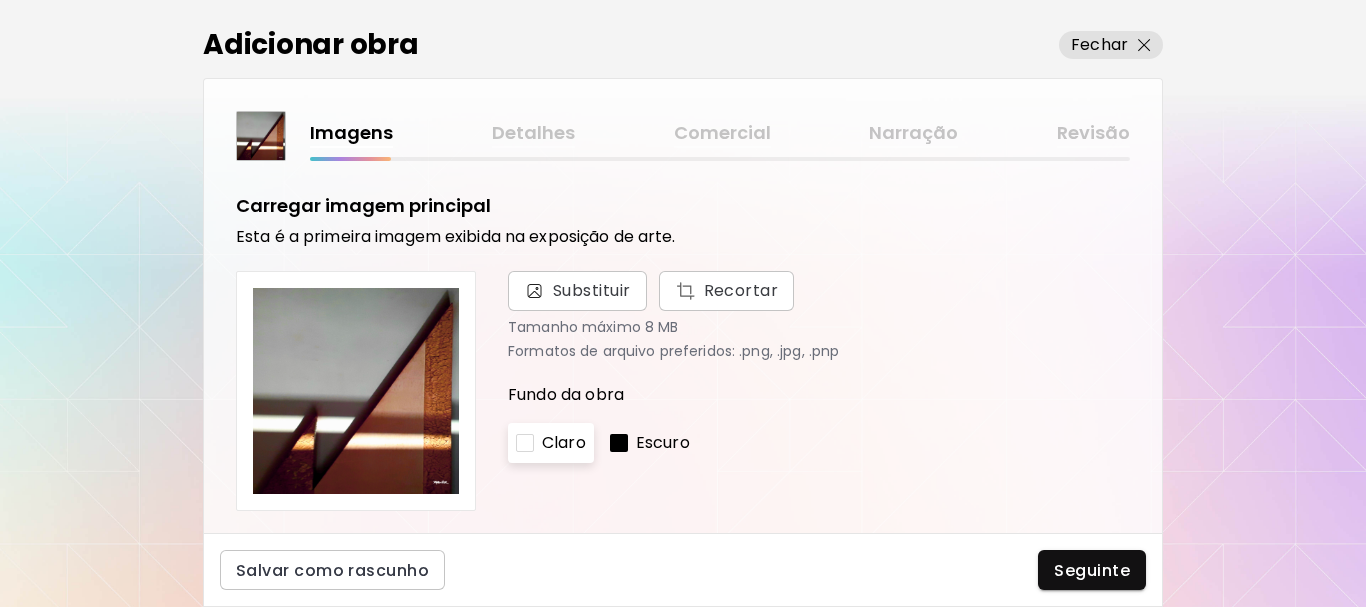 click on "Escuro" at bounding box center [663, 443] 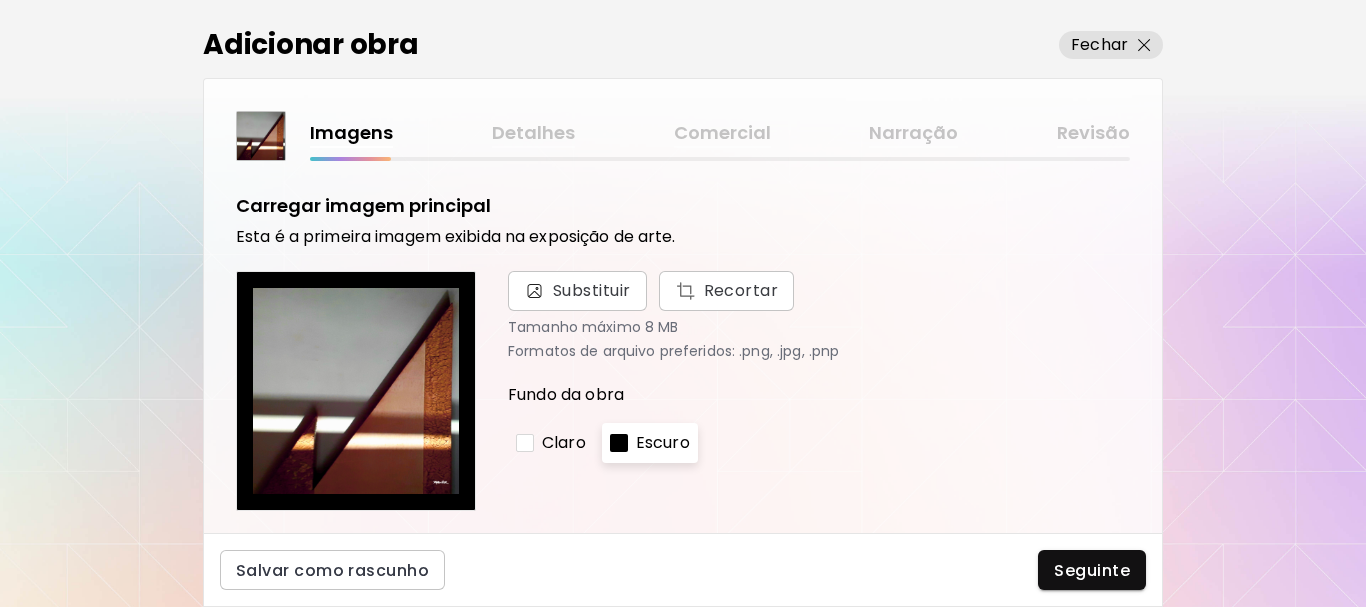 click on "Claro" at bounding box center (564, 443) 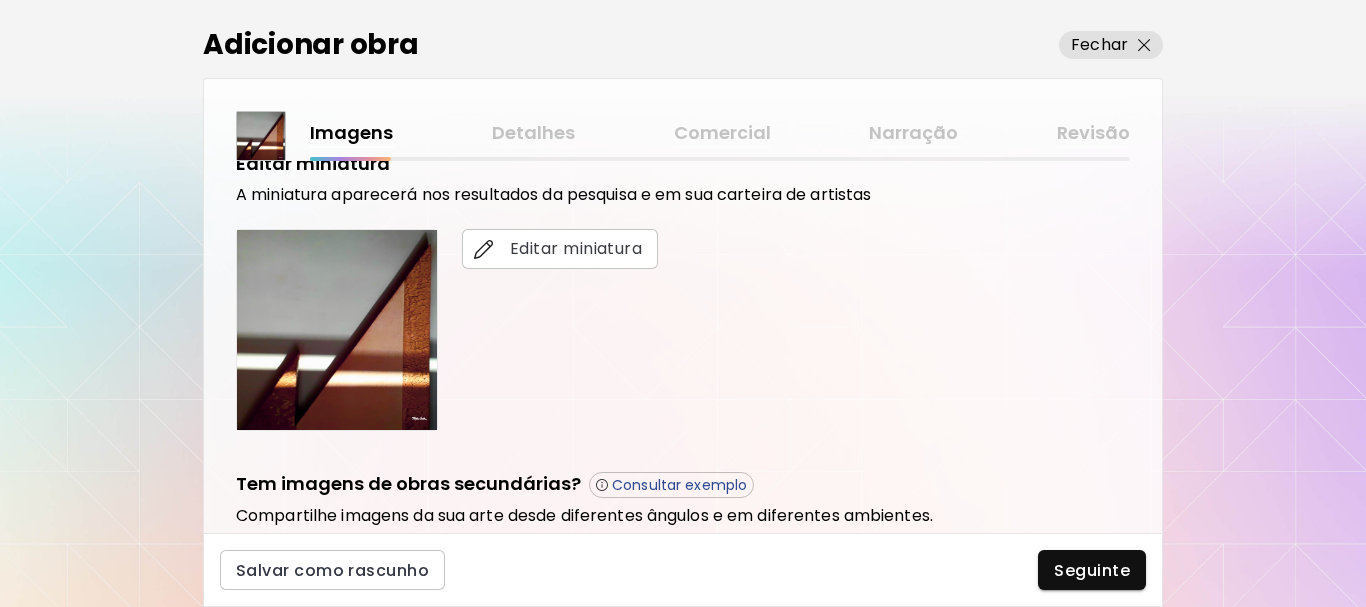 scroll, scrollTop: 600, scrollLeft: 0, axis: vertical 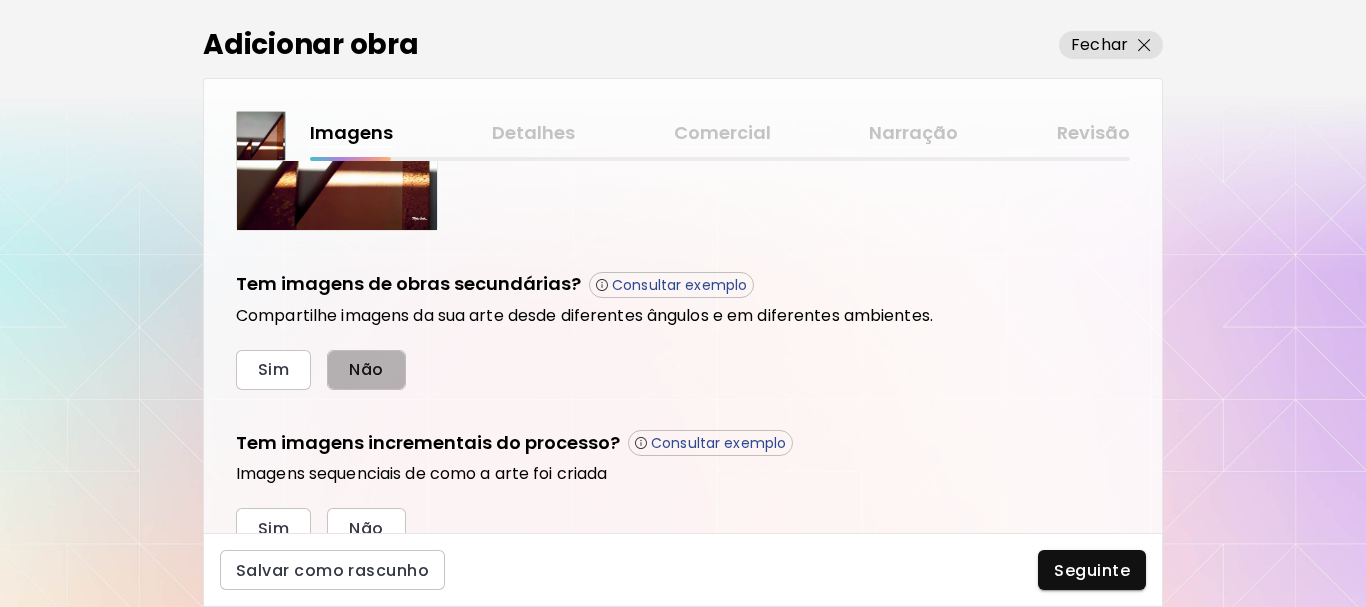 drag, startPoint x: 354, startPoint y: 363, endPoint x: 365, endPoint y: 376, distance: 17.029387 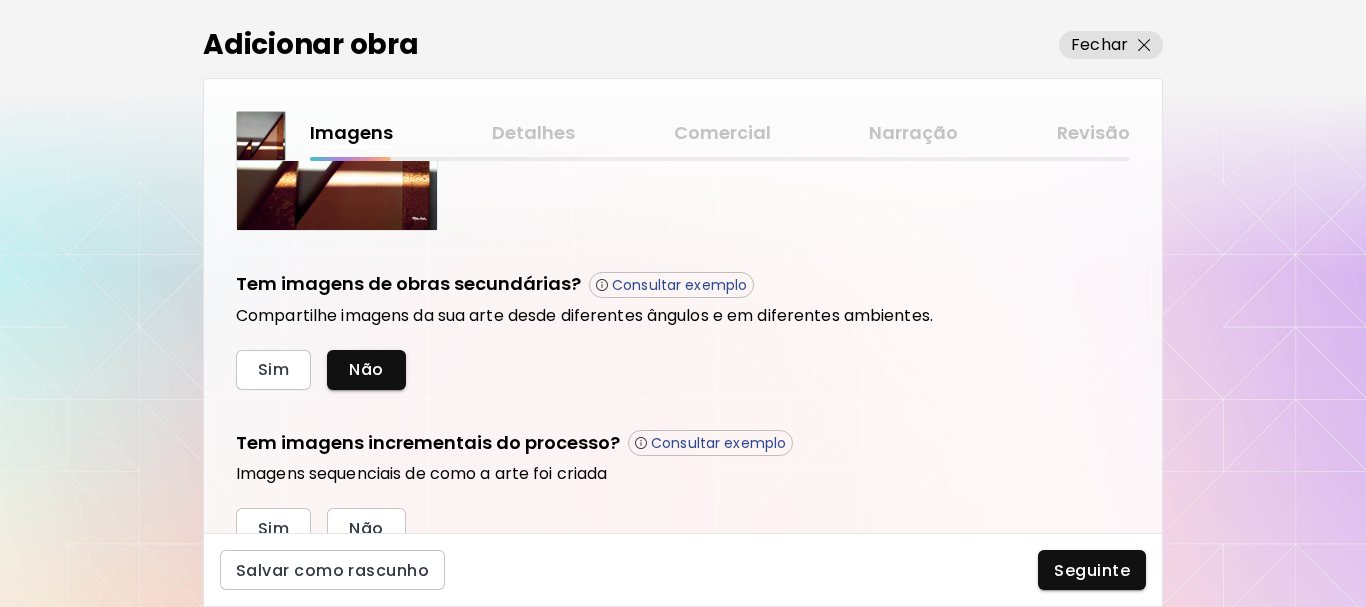 scroll, scrollTop: 687, scrollLeft: 0, axis: vertical 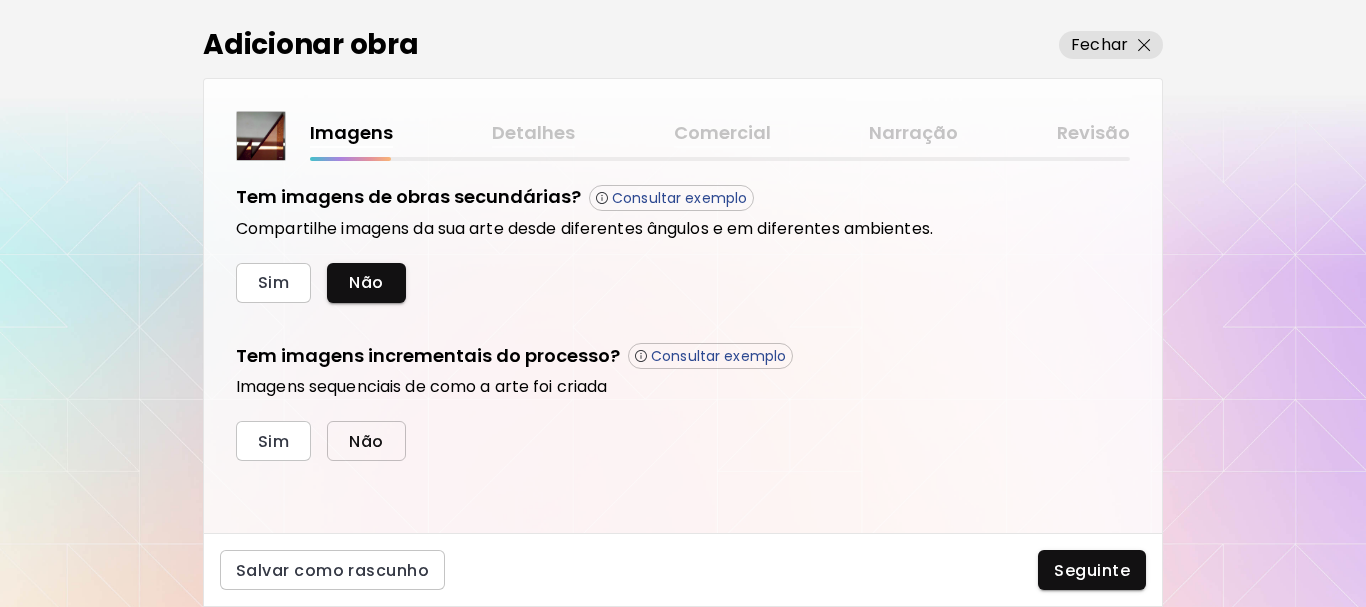 click on "Não" at bounding box center [366, 441] 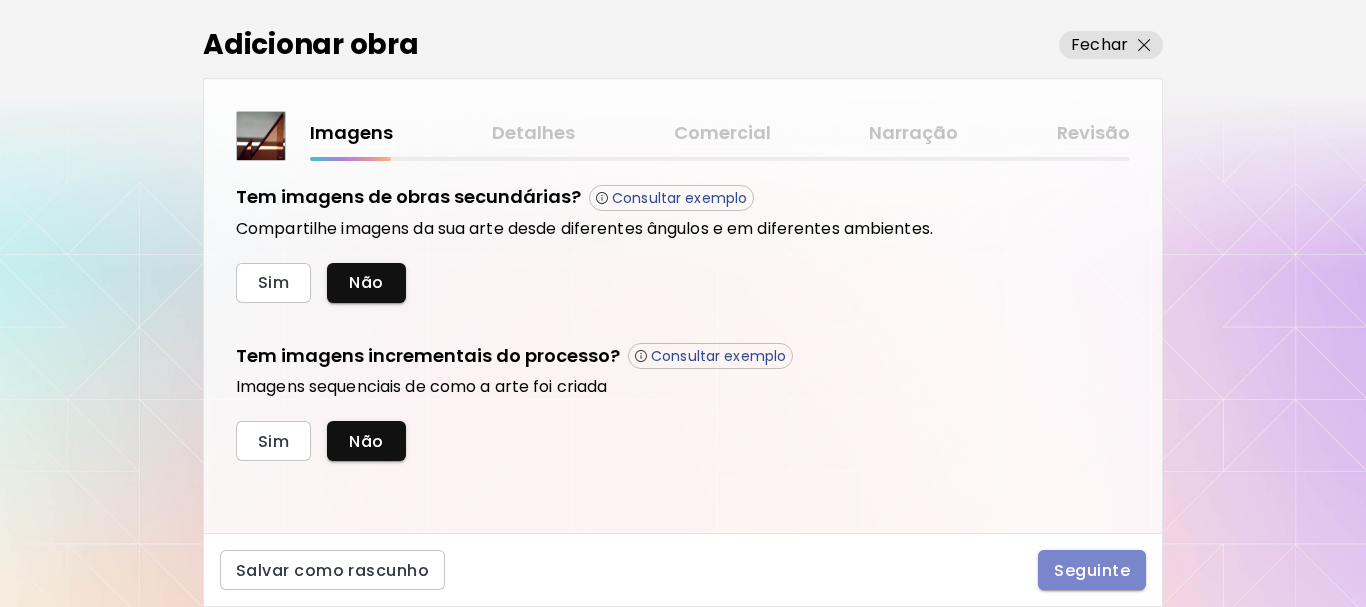 click on "Seguinte" at bounding box center [1092, 570] 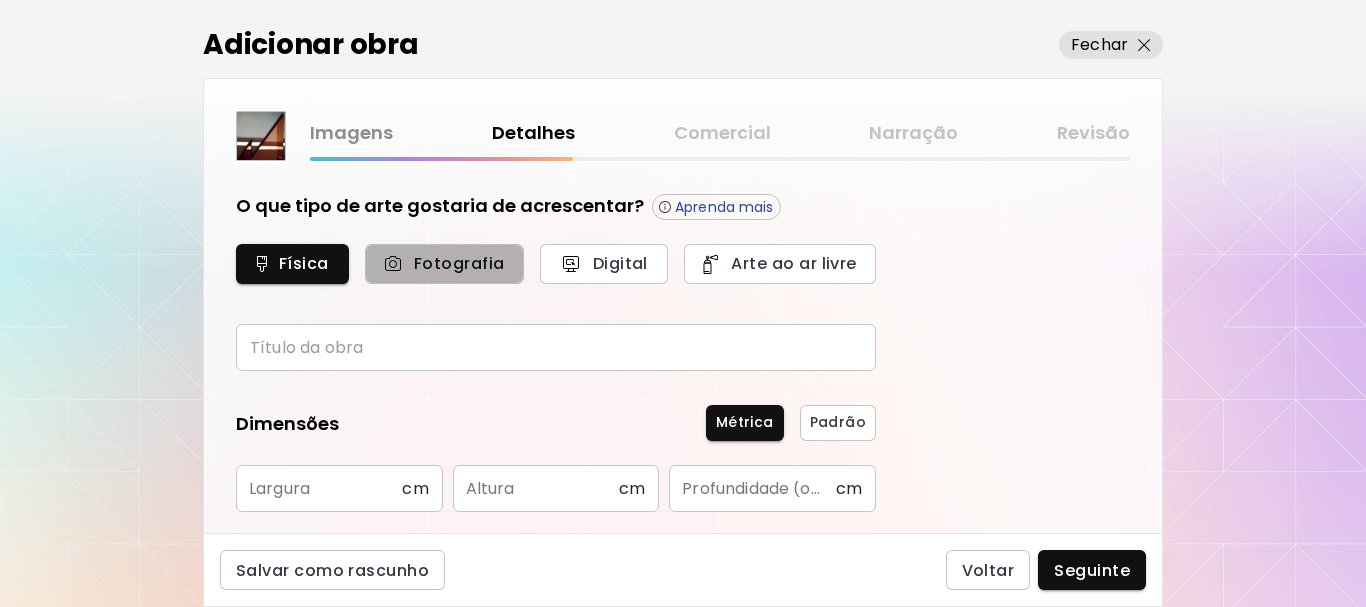 click on "Fotografia" at bounding box center [444, 263] 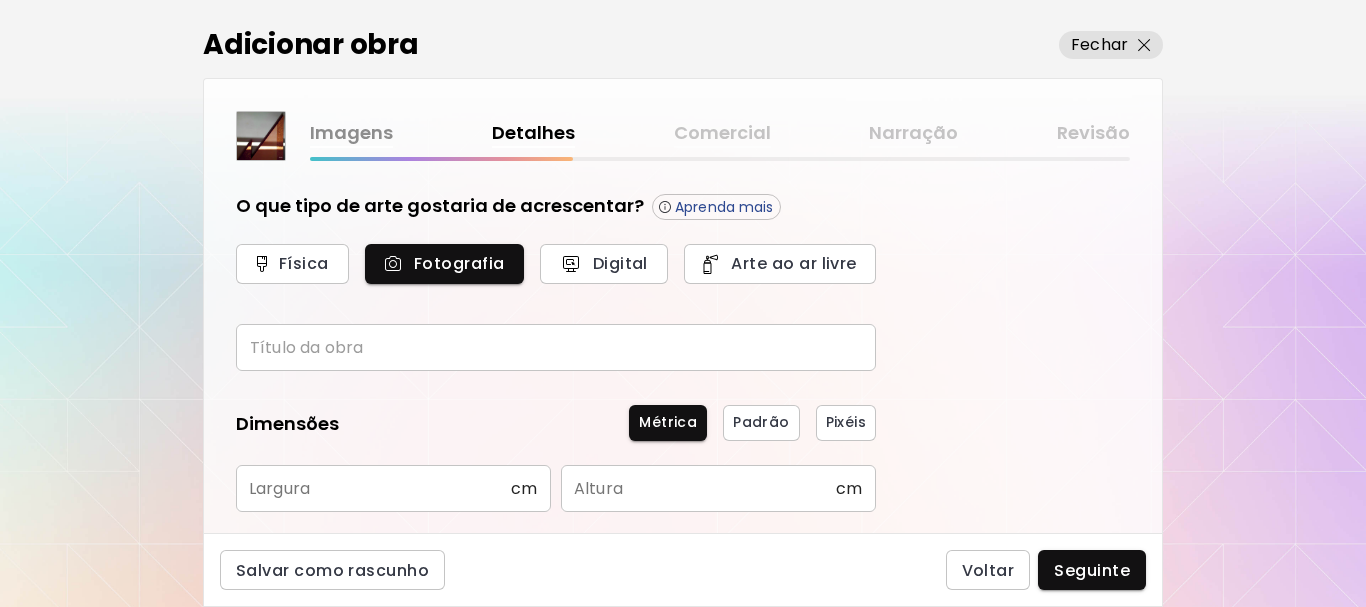 click at bounding box center (556, 347) 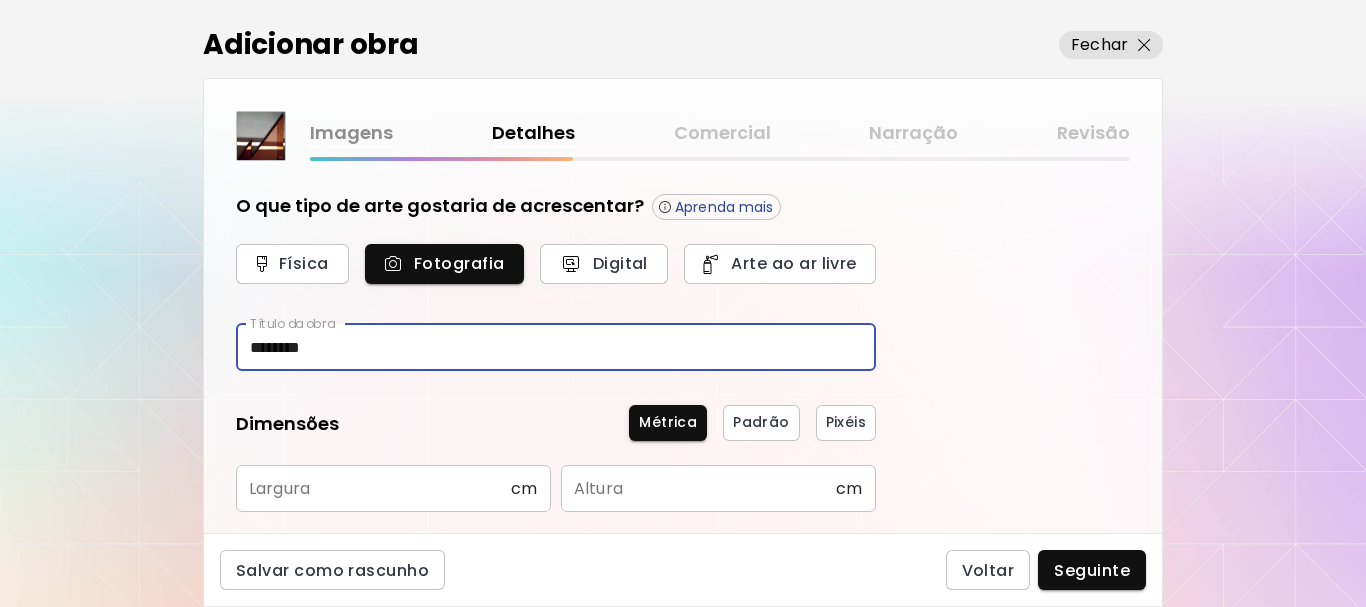 type on "********" 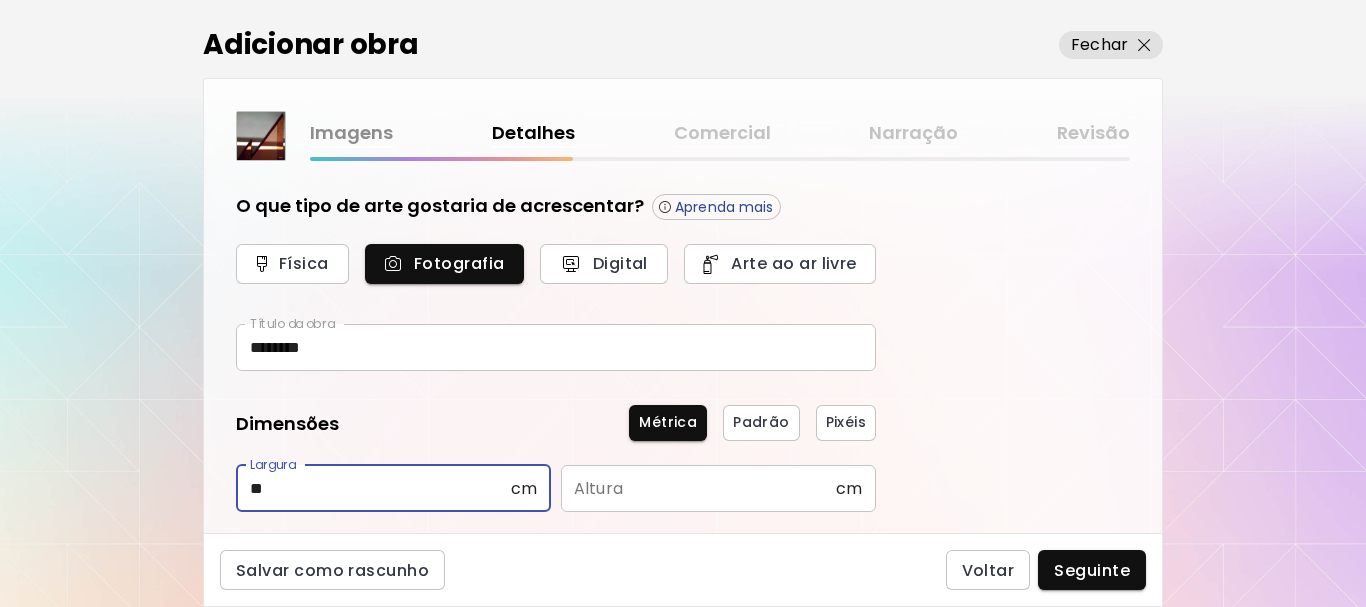 type on "**" 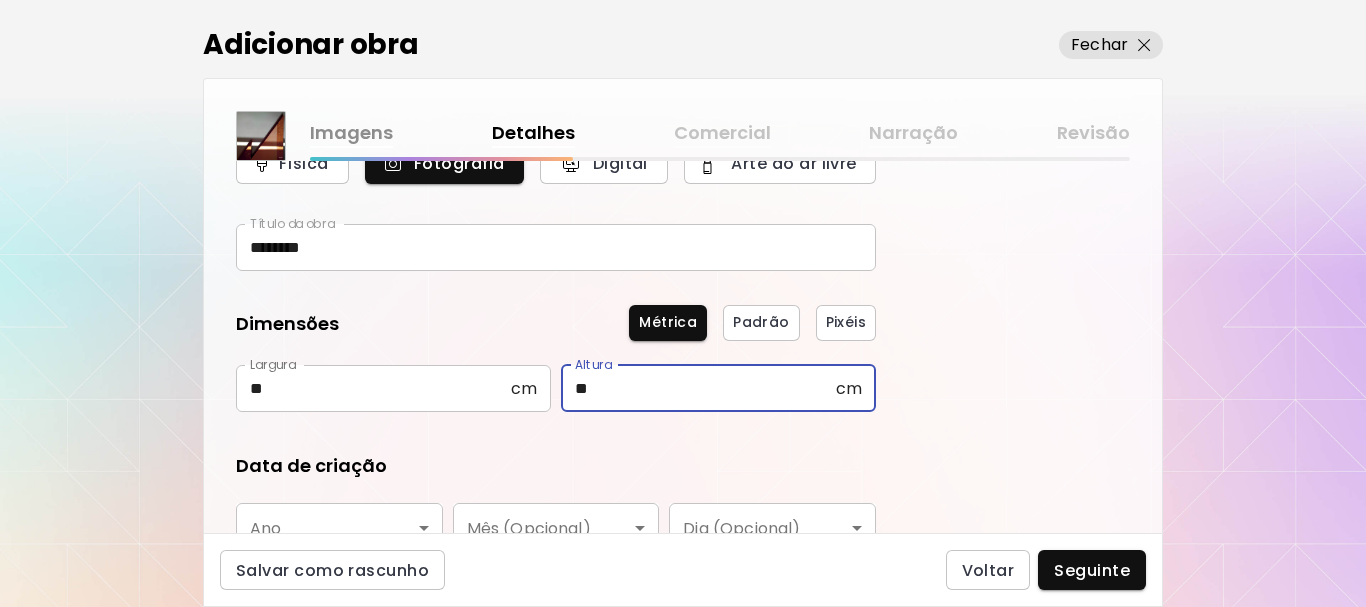 scroll, scrollTop: 200, scrollLeft: 0, axis: vertical 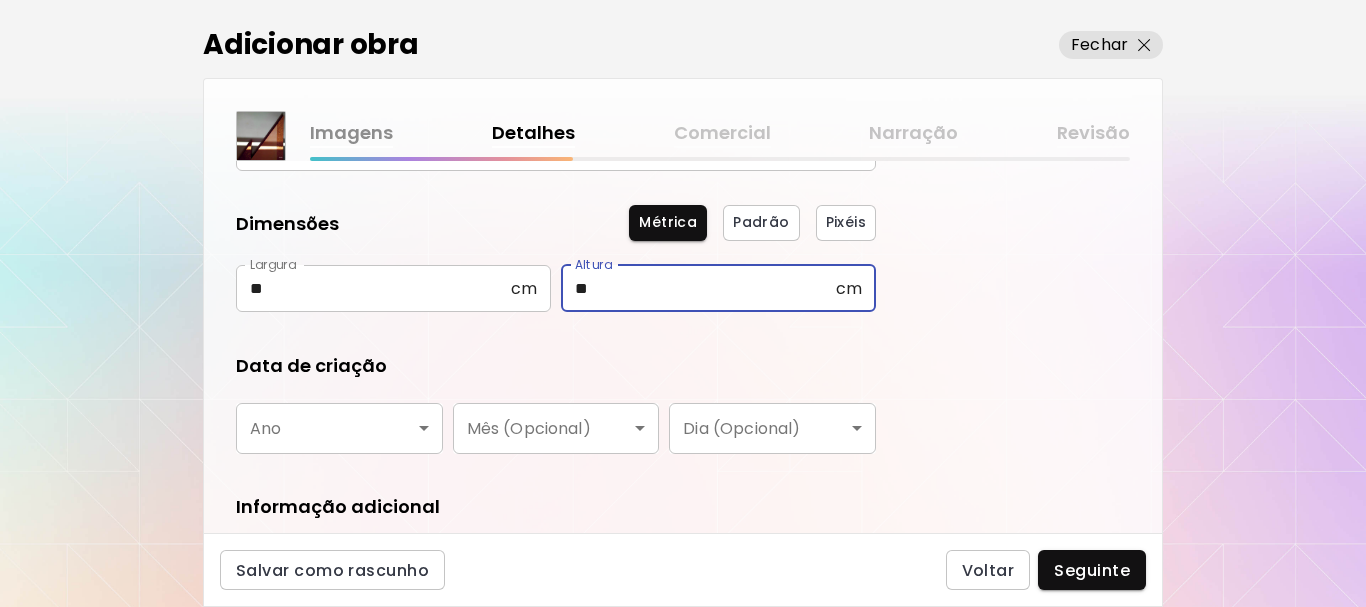type on "**" 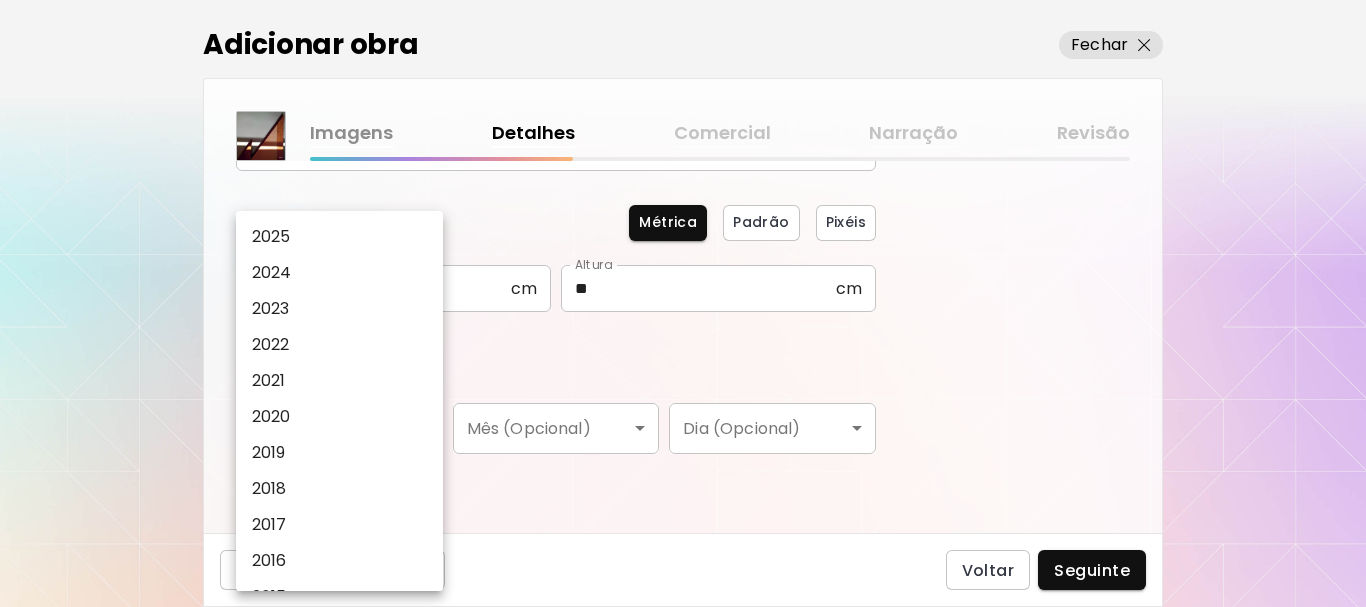 click on "2025" at bounding box center [344, 237] 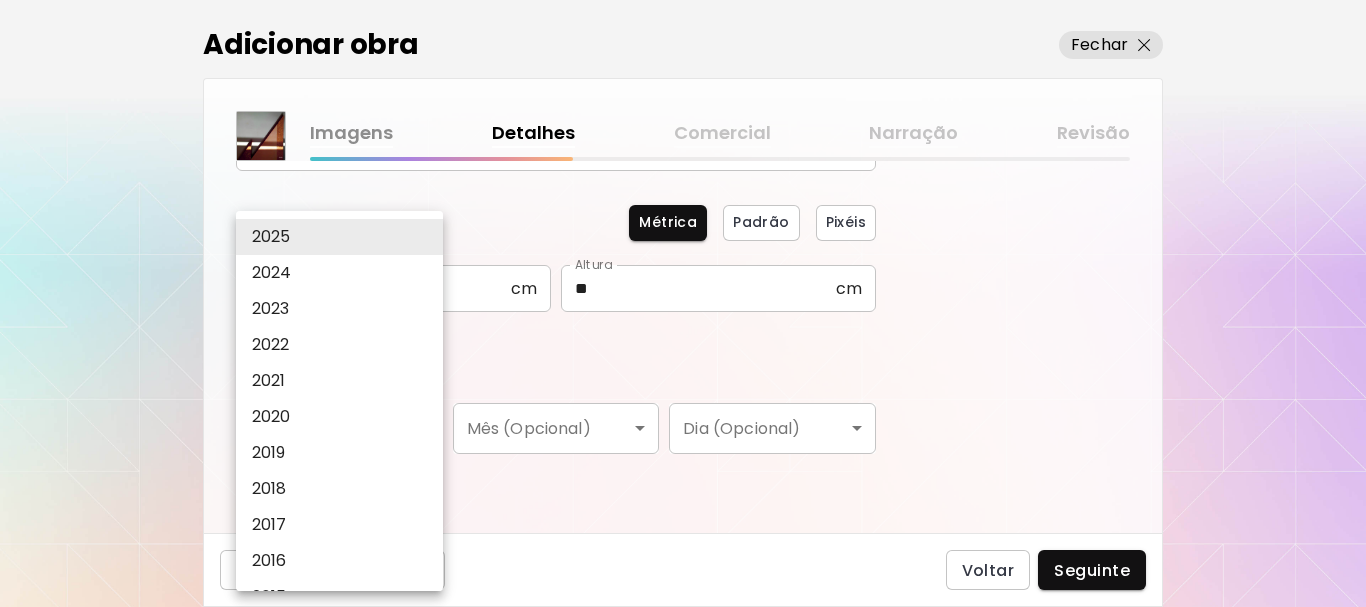 type on "****" 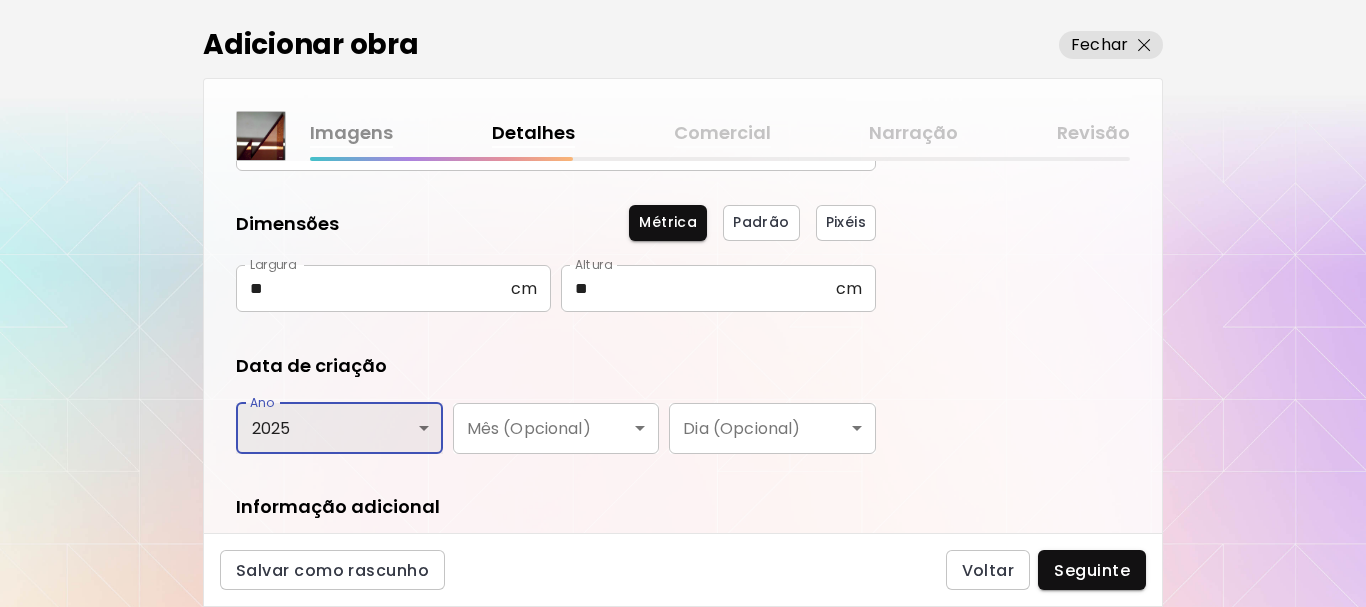 scroll, scrollTop: 338, scrollLeft: 0, axis: vertical 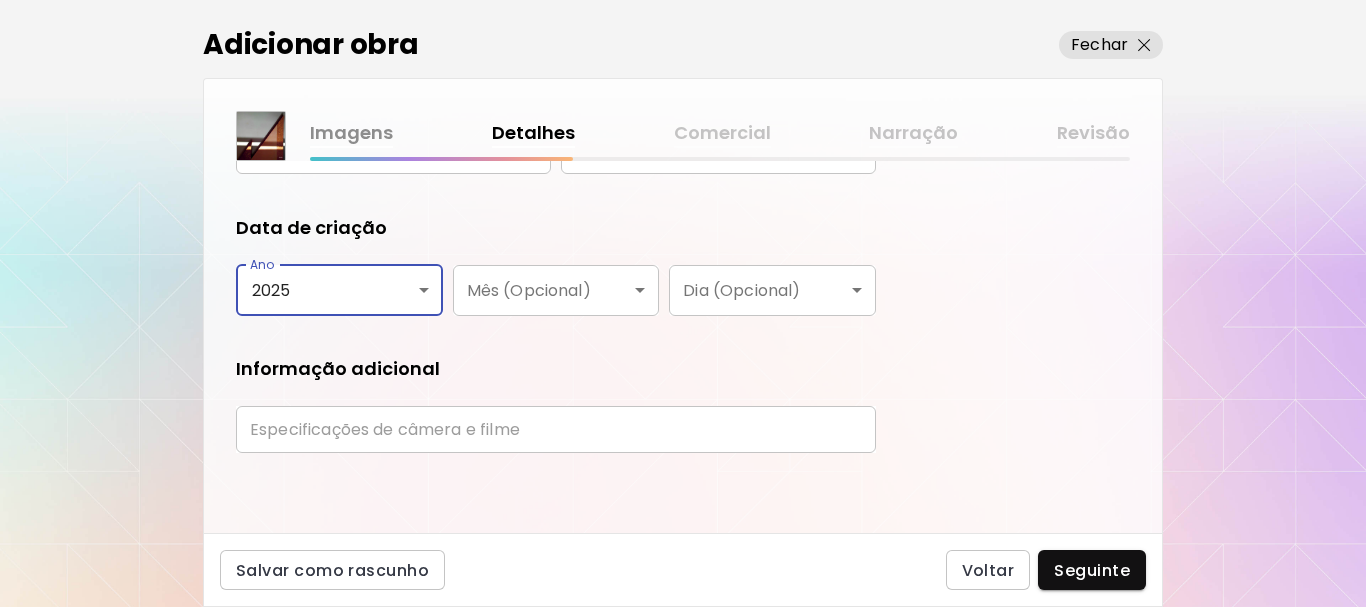 click at bounding box center [556, 429] 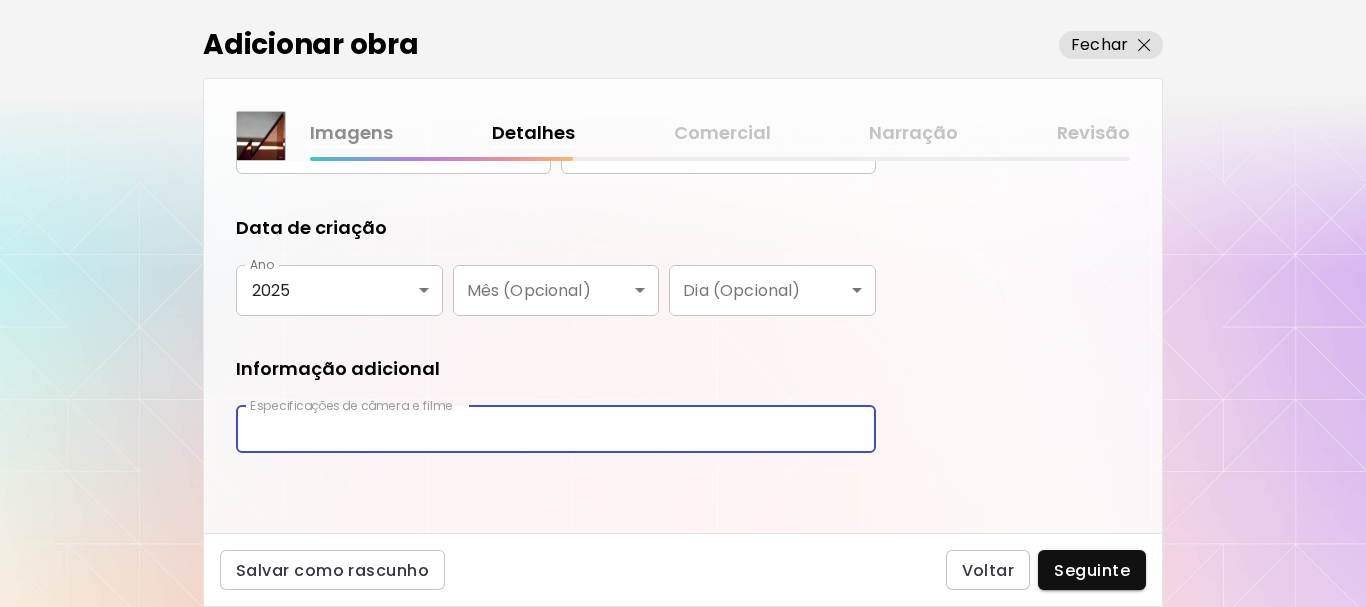 type on "**********" 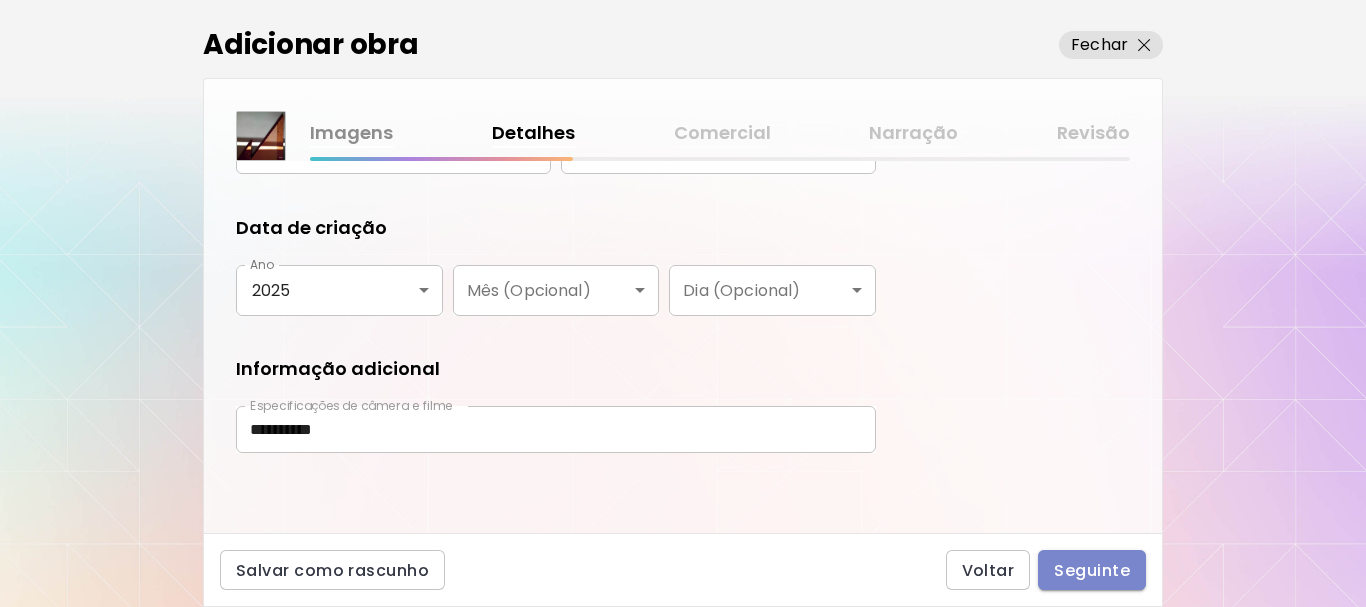 click on "Seguinte" at bounding box center [1092, 570] 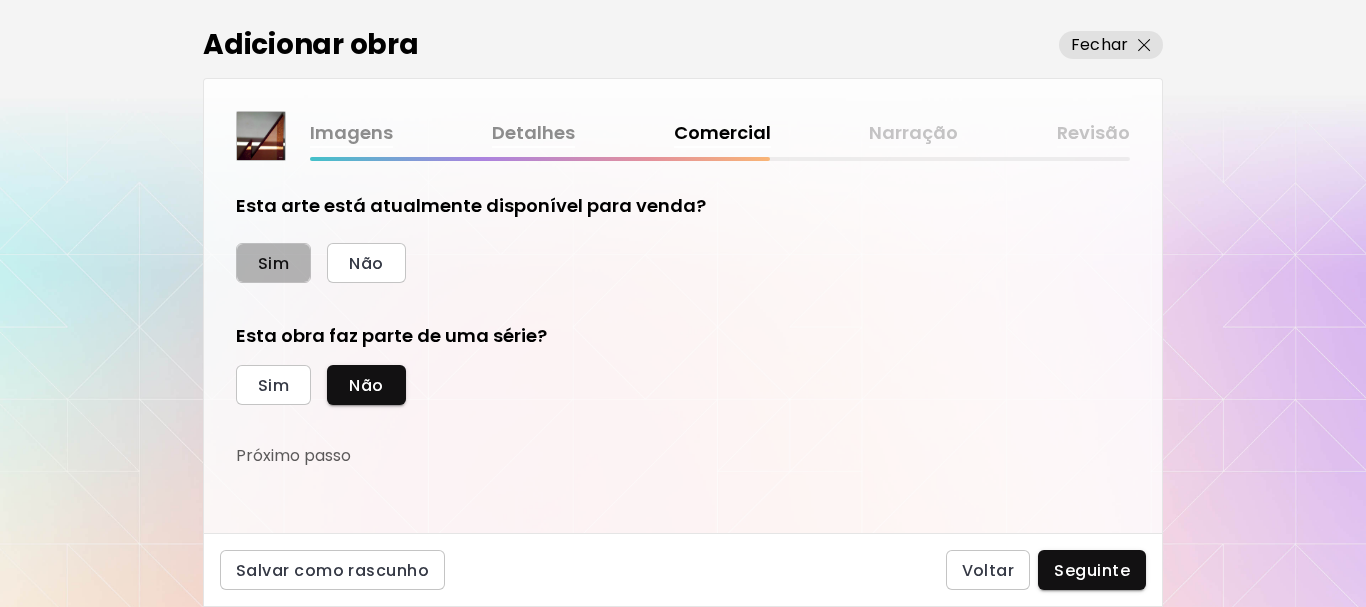 click on "Sim" at bounding box center (273, 263) 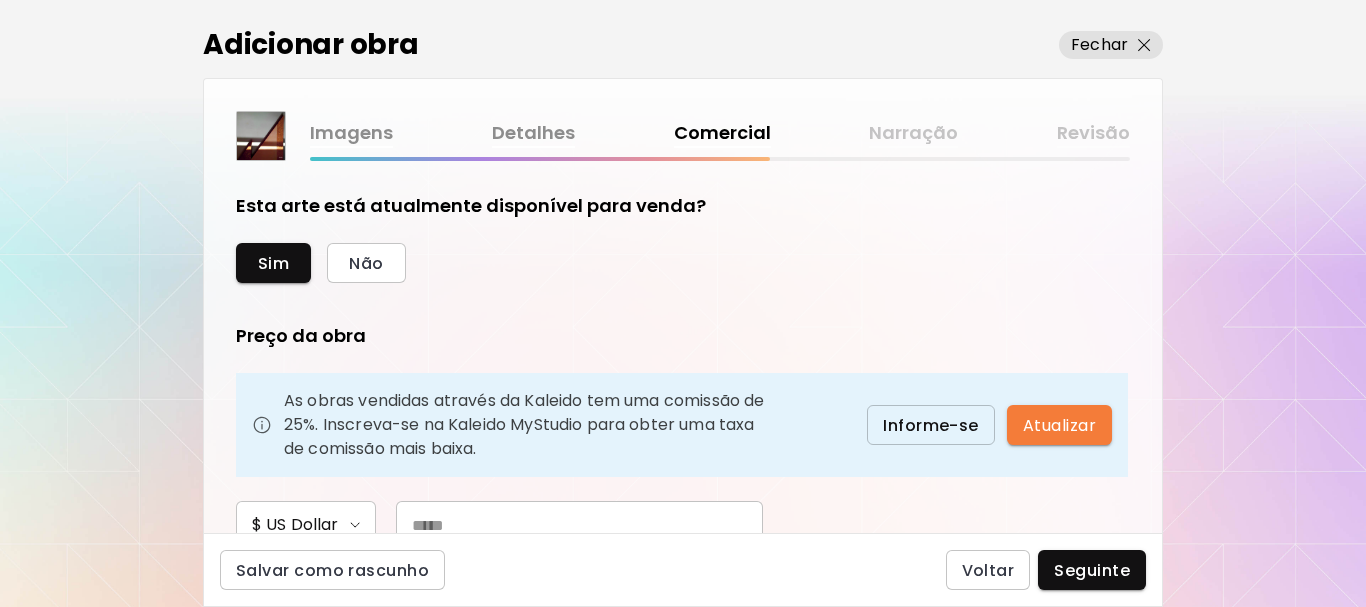 scroll, scrollTop: 100, scrollLeft: 0, axis: vertical 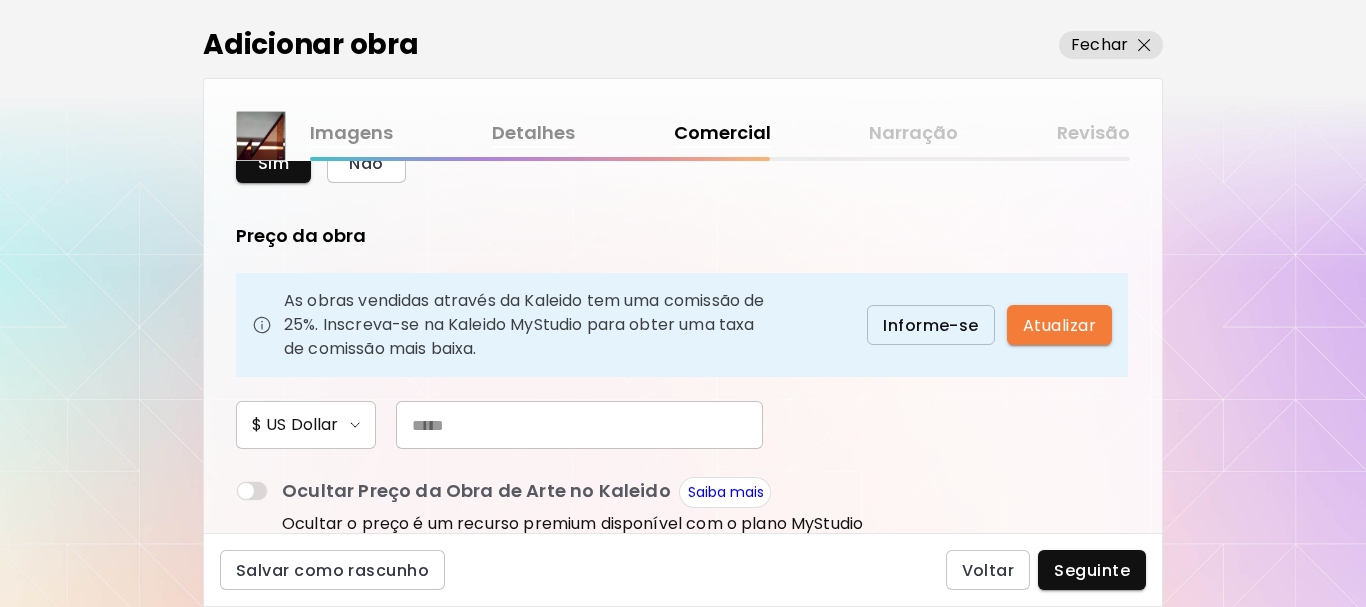 click at bounding box center [579, 425] 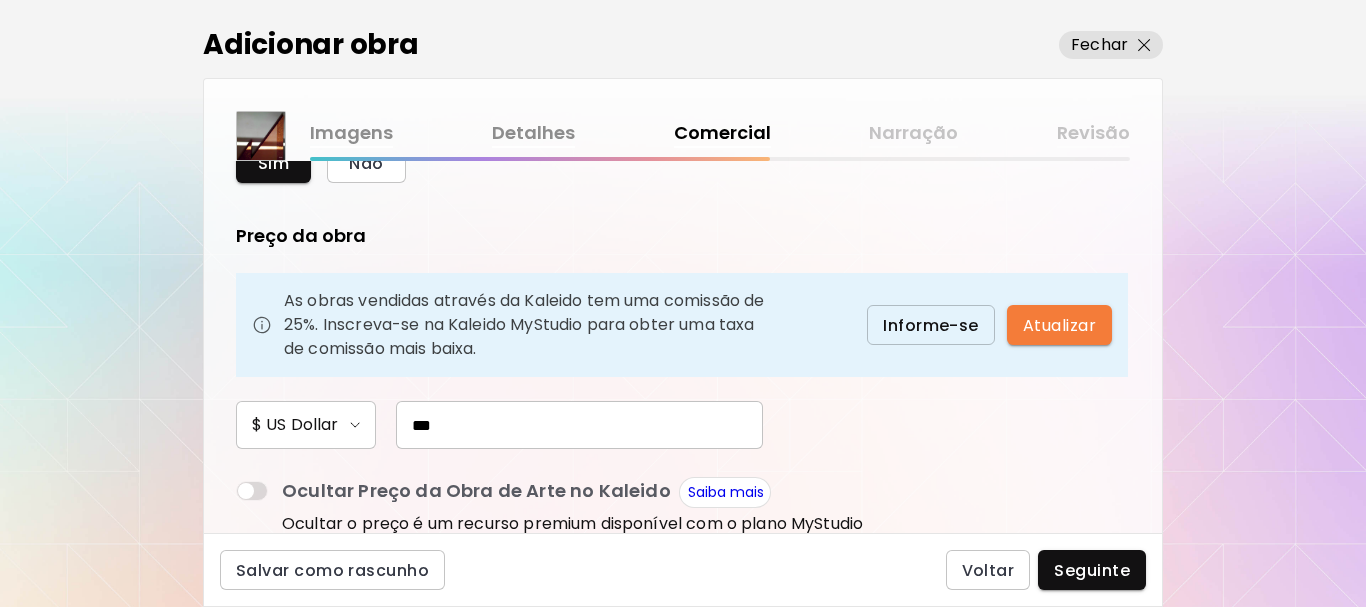 scroll, scrollTop: 400, scrollLeft: 0, axis: vertical 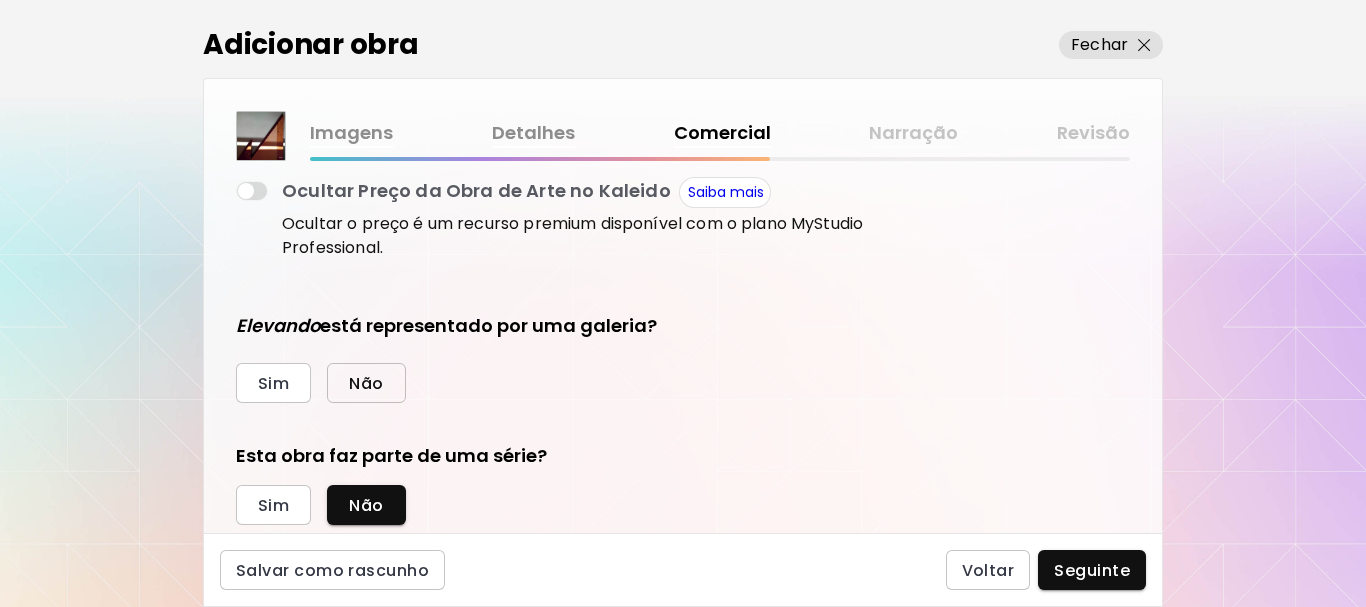 click on "Não" at bounding box center [366, 383] 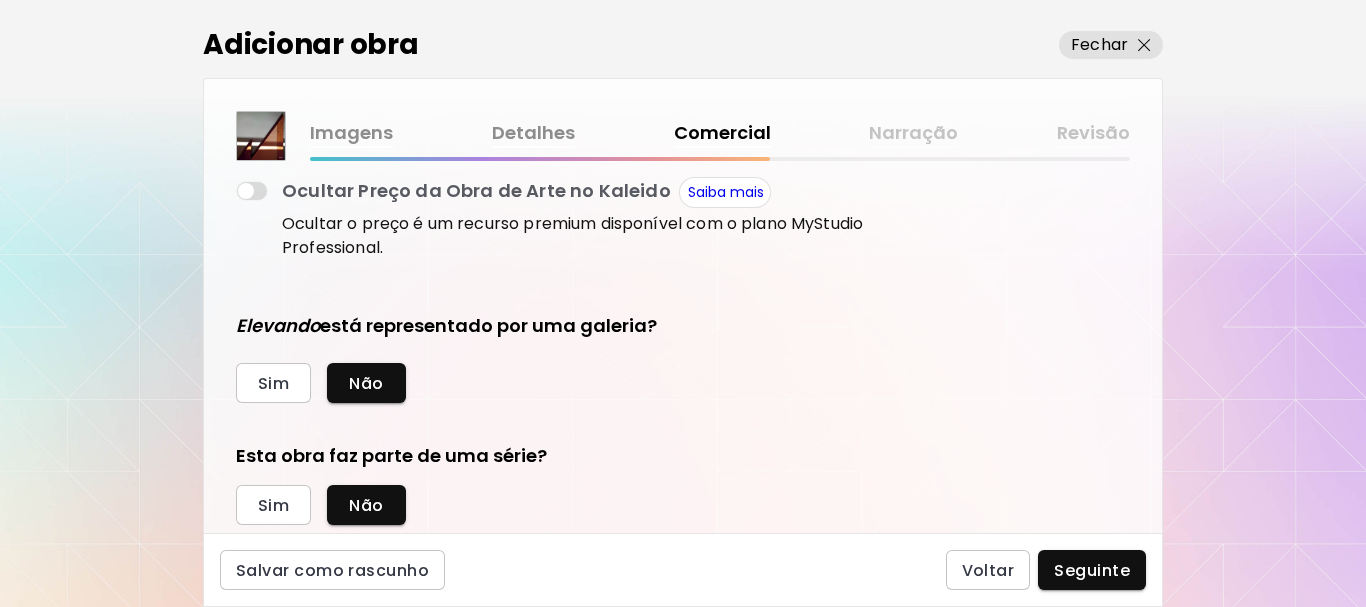 scroll, scrollTop: 454, scrollLeft: 0, axis: vertical 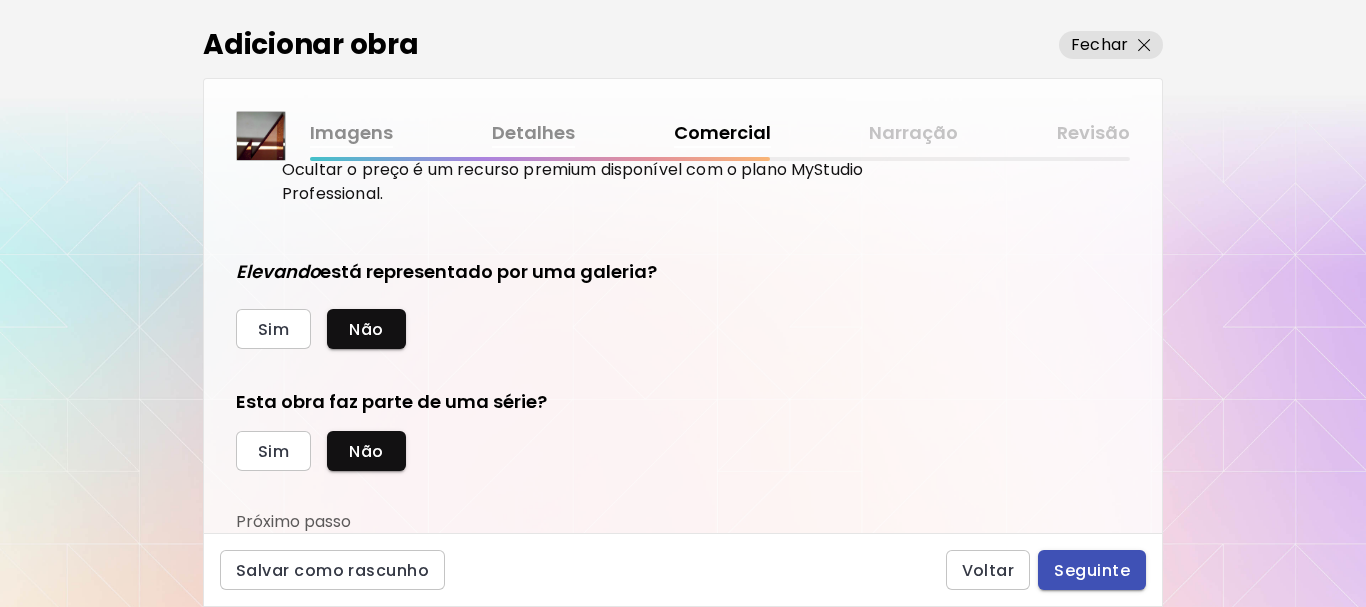click on "Seguinte" at bounding box center [1092, 570] 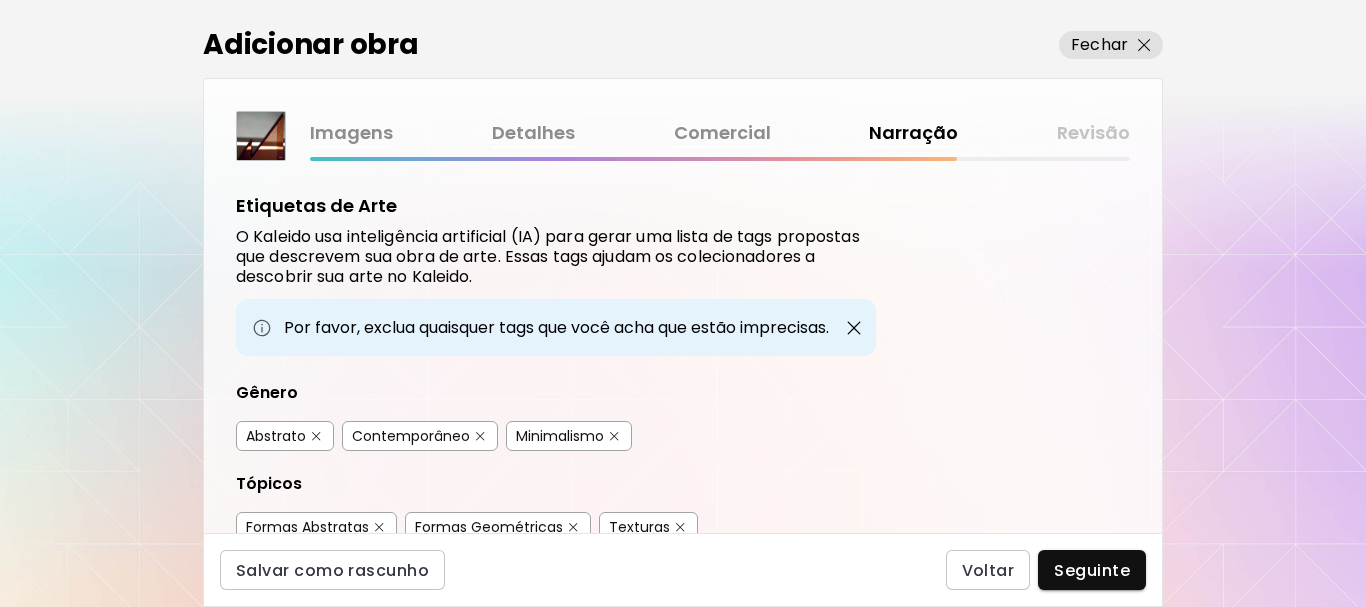 scroll, scrollTop: 100, scrollLeft: 0, axis: vertical 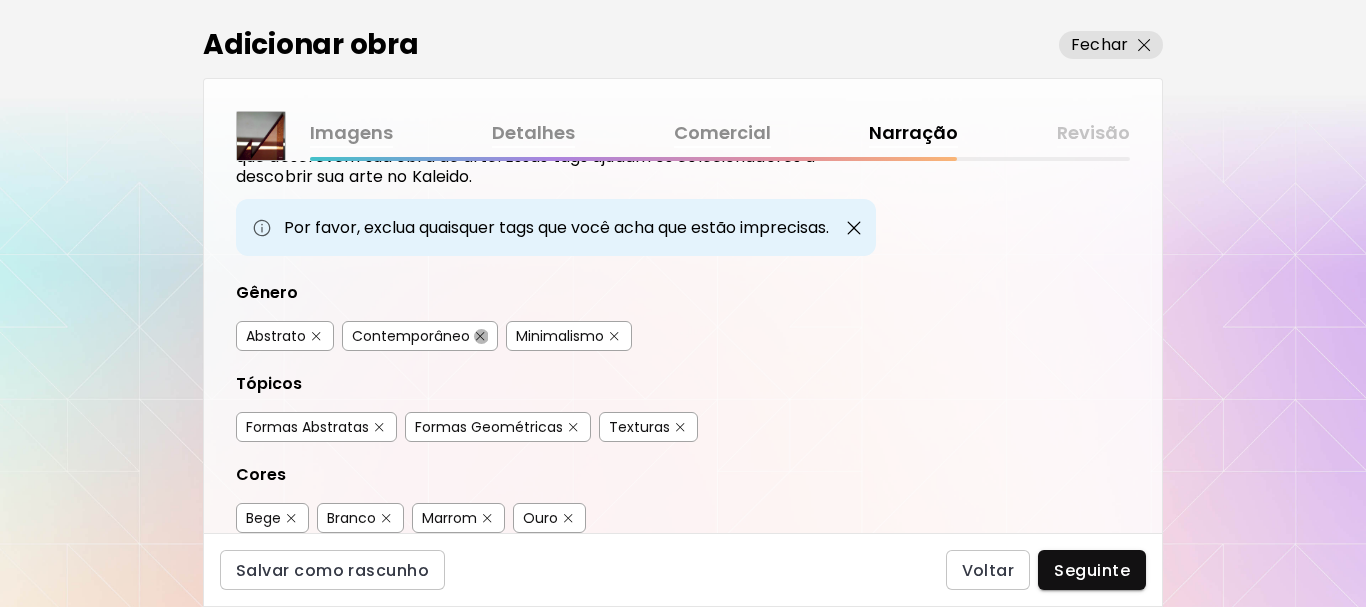 click at bounding box center [480, 336] 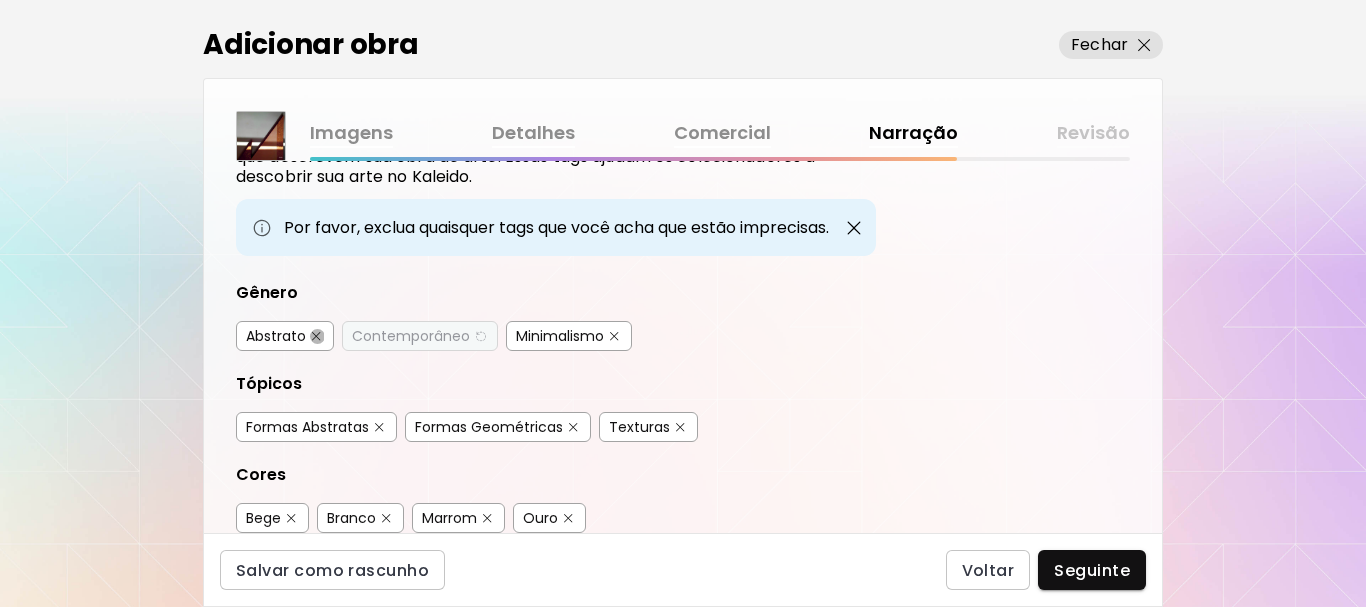 click at bounding box center (316, 336) 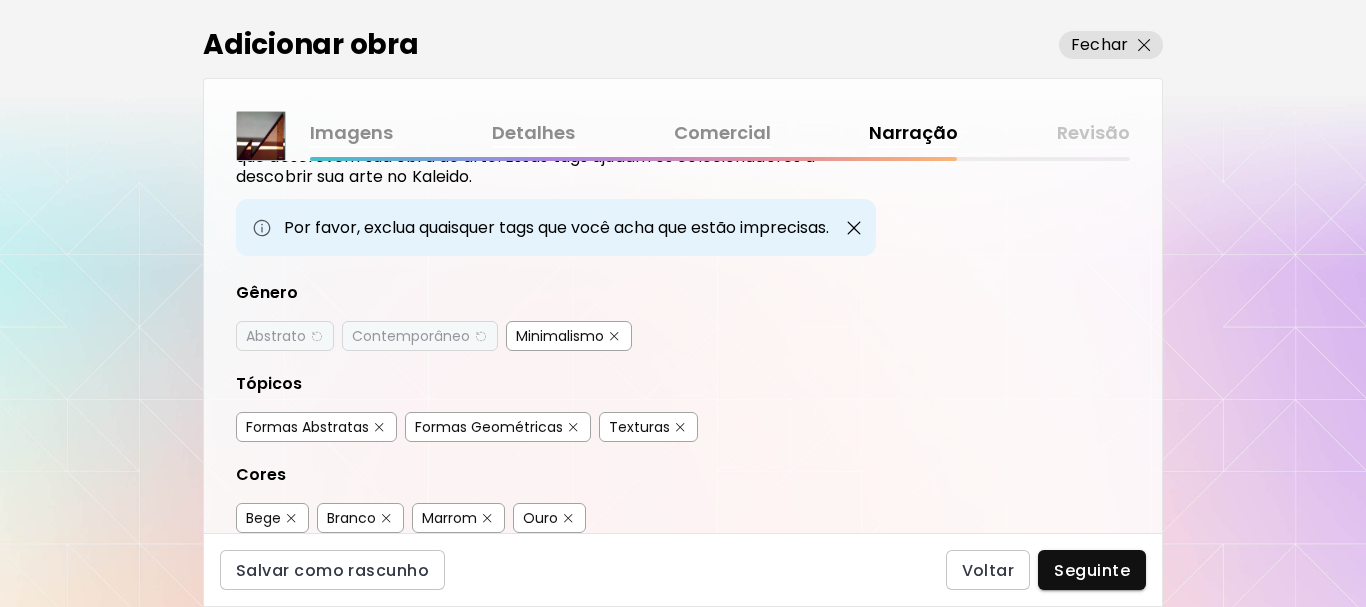 click at bounding box center (379, 427) 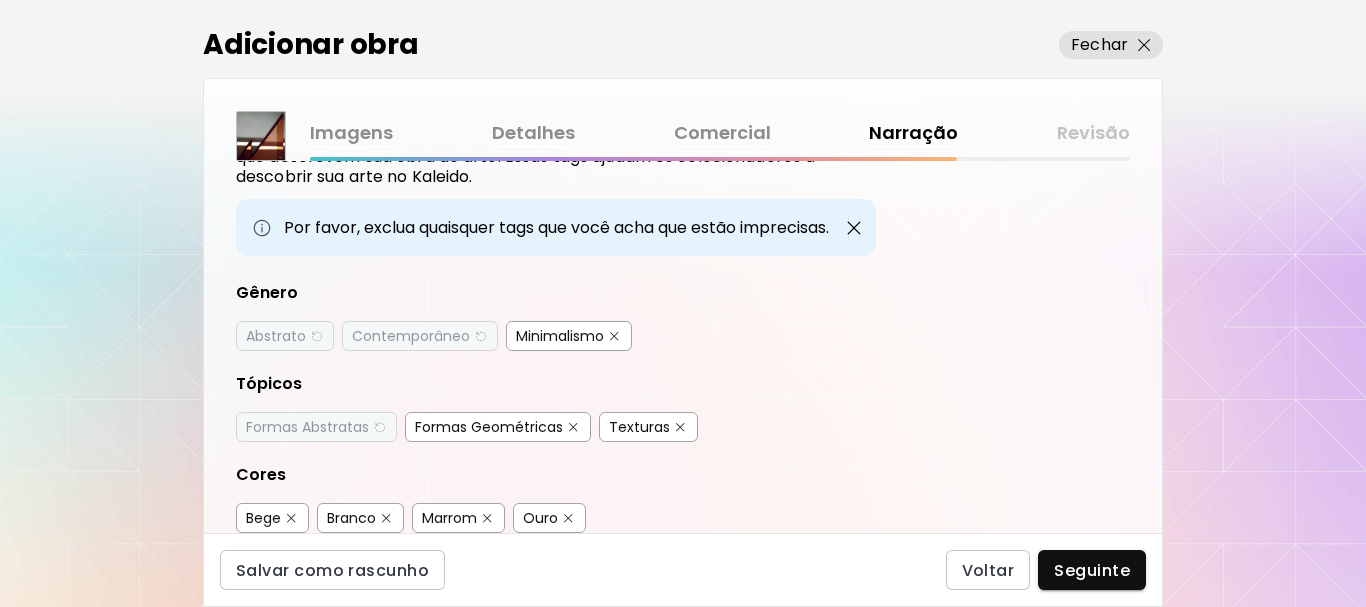 scroll, scrollTop: 300, scrollLeft: 0, axis: vertical 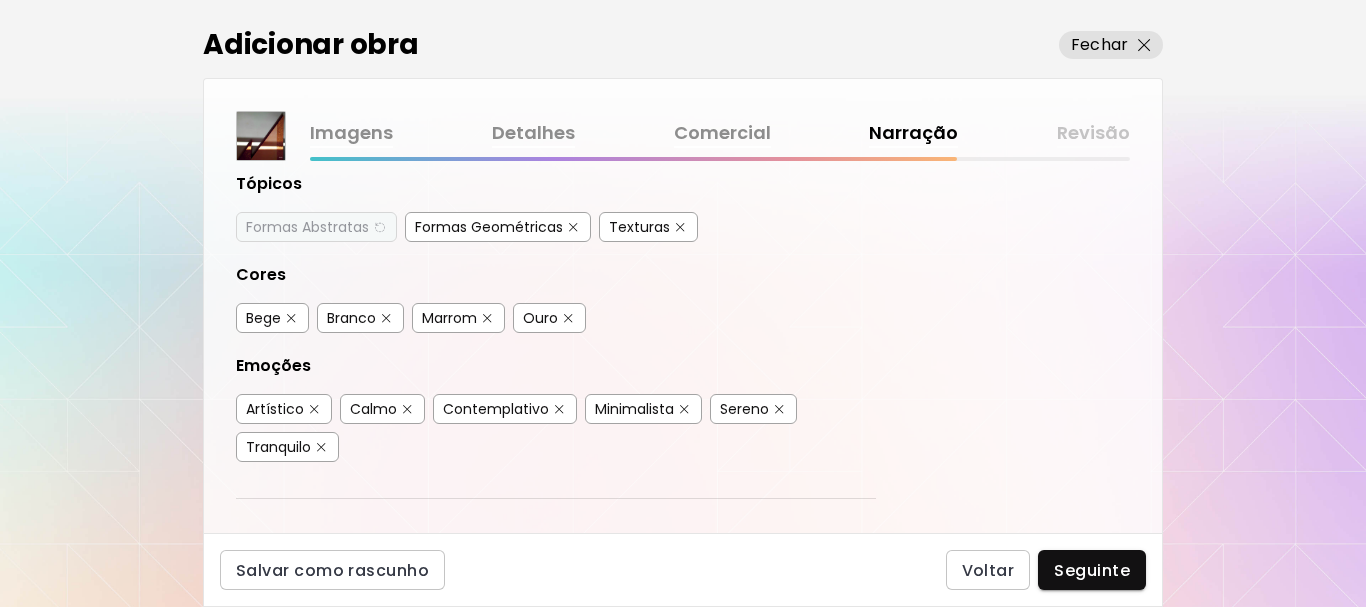 click at bounding box center [314, 409] 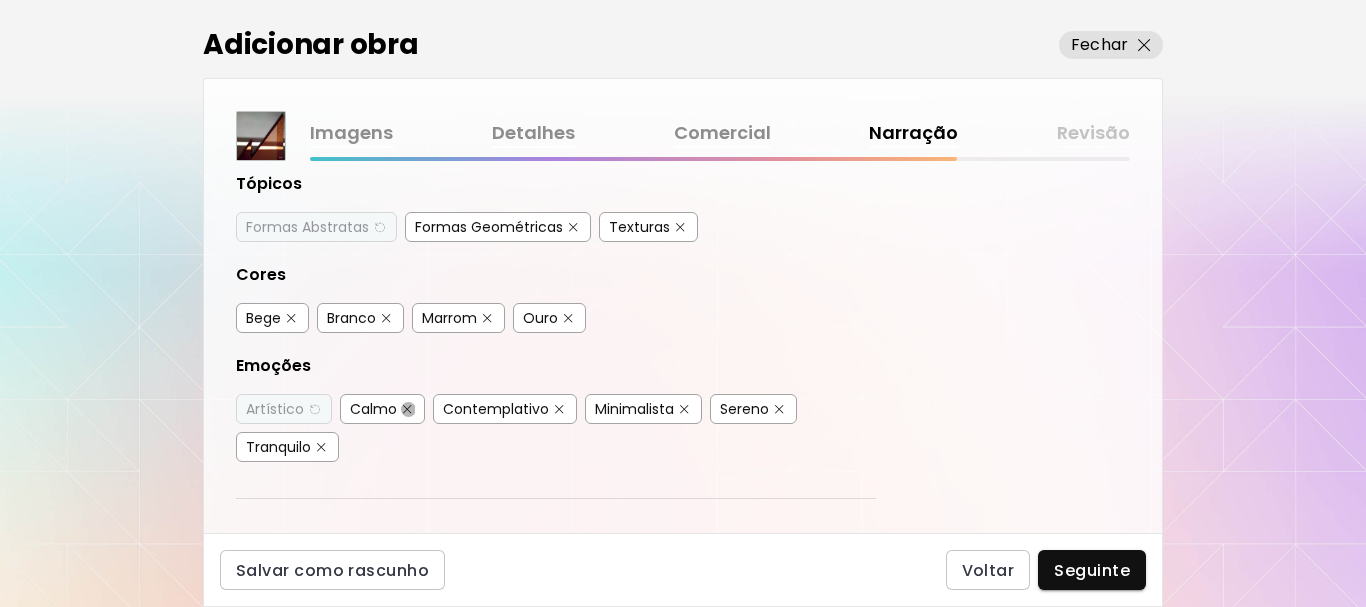 click at bounding box center (407, 409) 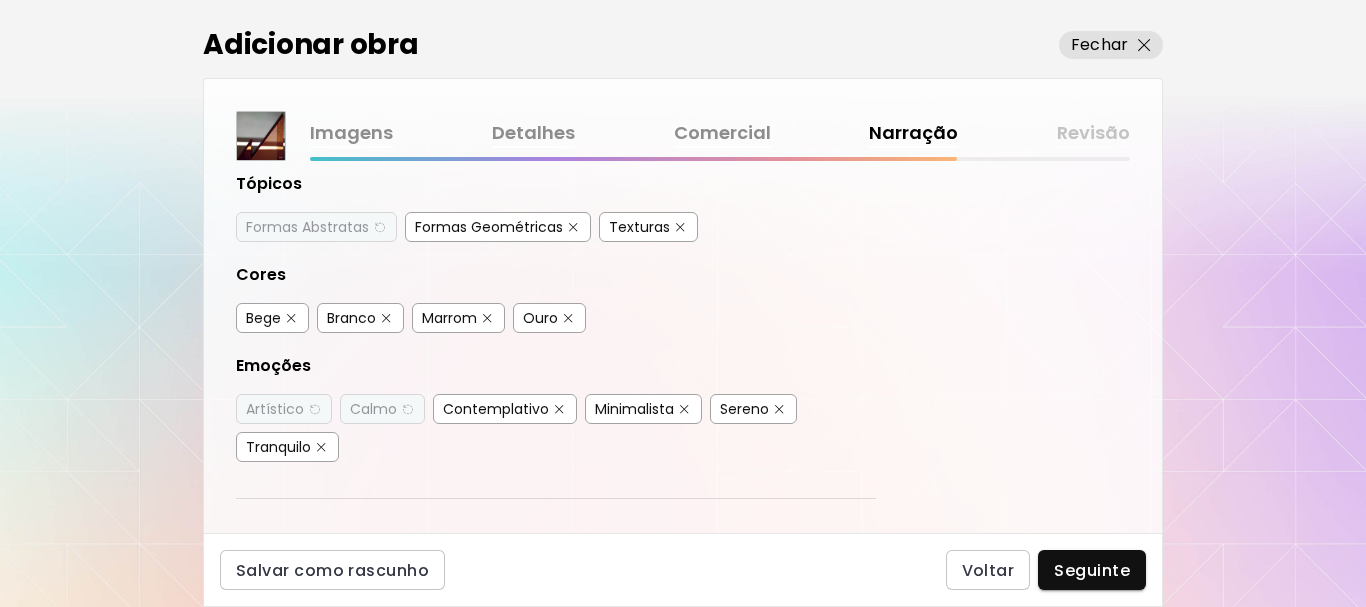 click on "Contemplativo" at bounding box center (505, 409) 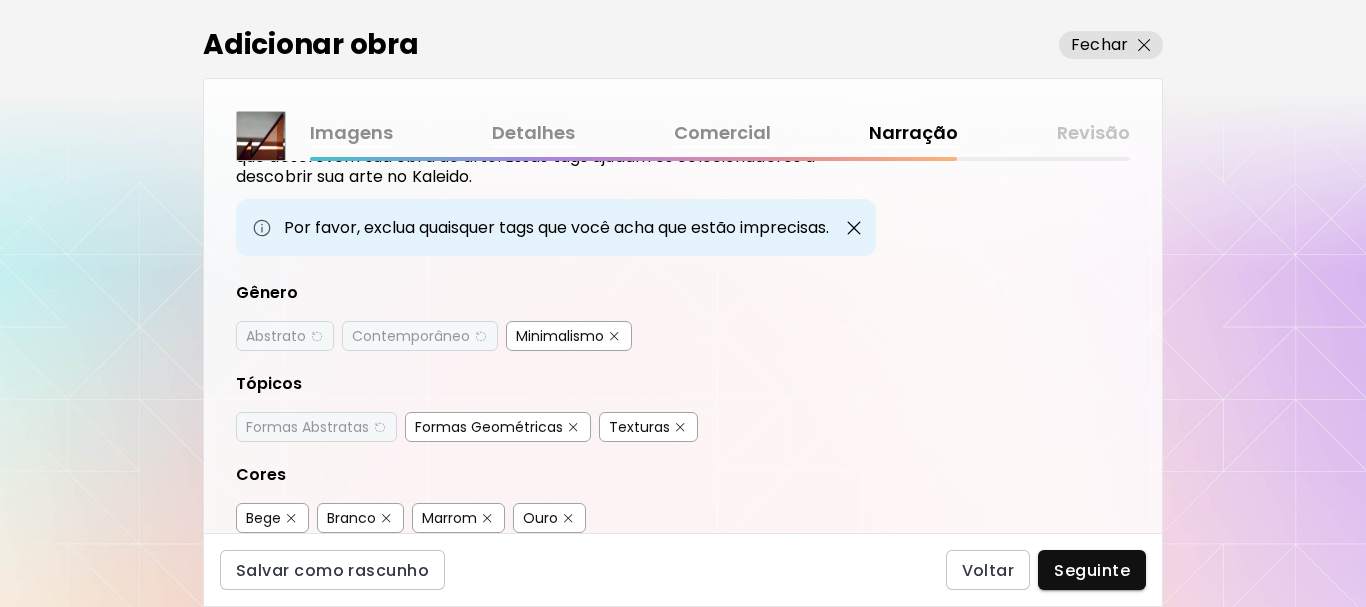 scroll, scrollTop: 300, scrollLeft: 0, axis: vertical 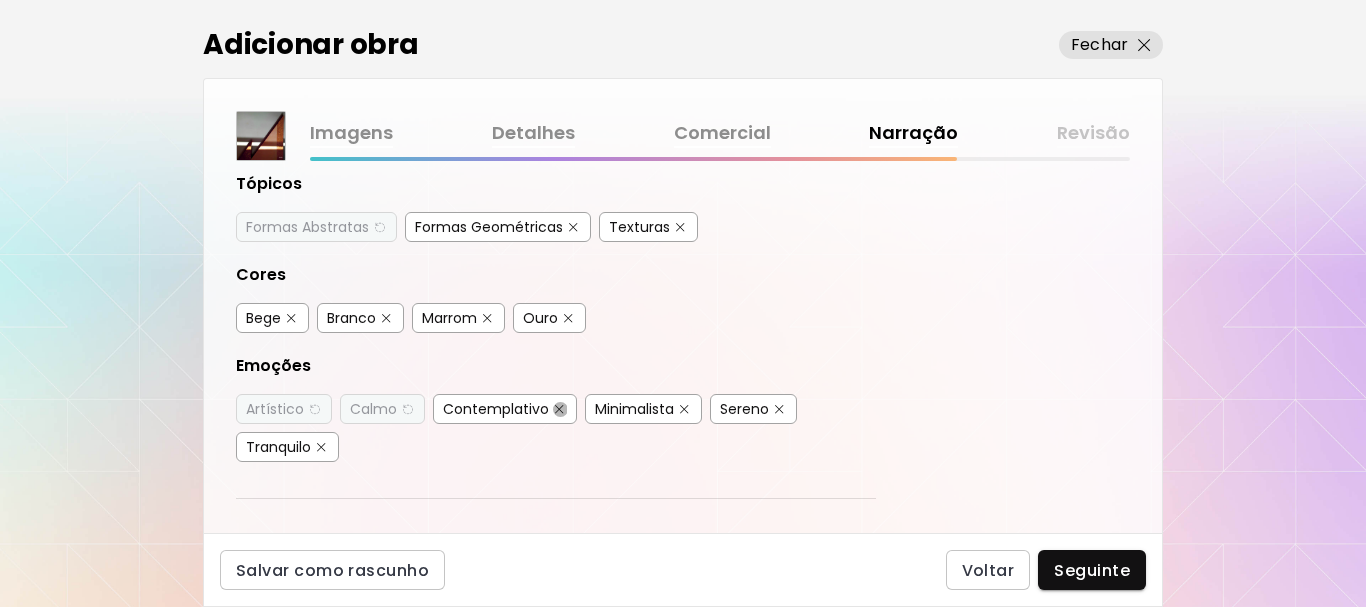 click at bounding box center [559, 409] 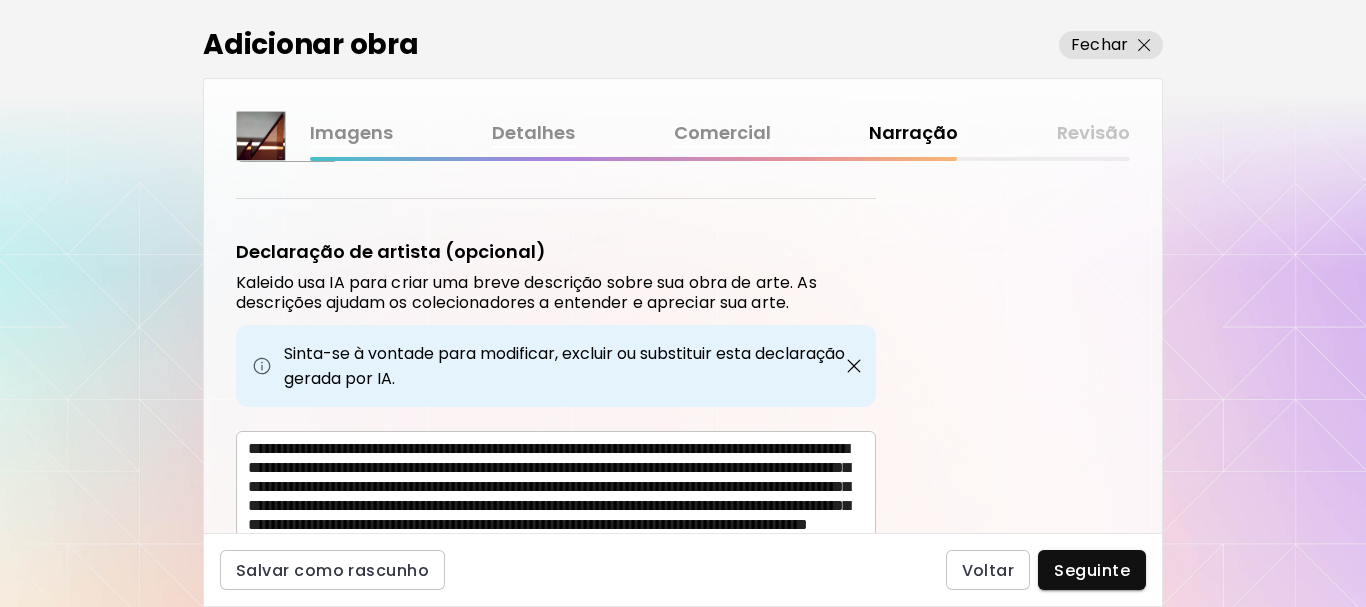 scroll, scrollTop: 700, scrollLeft: 0, axis: vertical 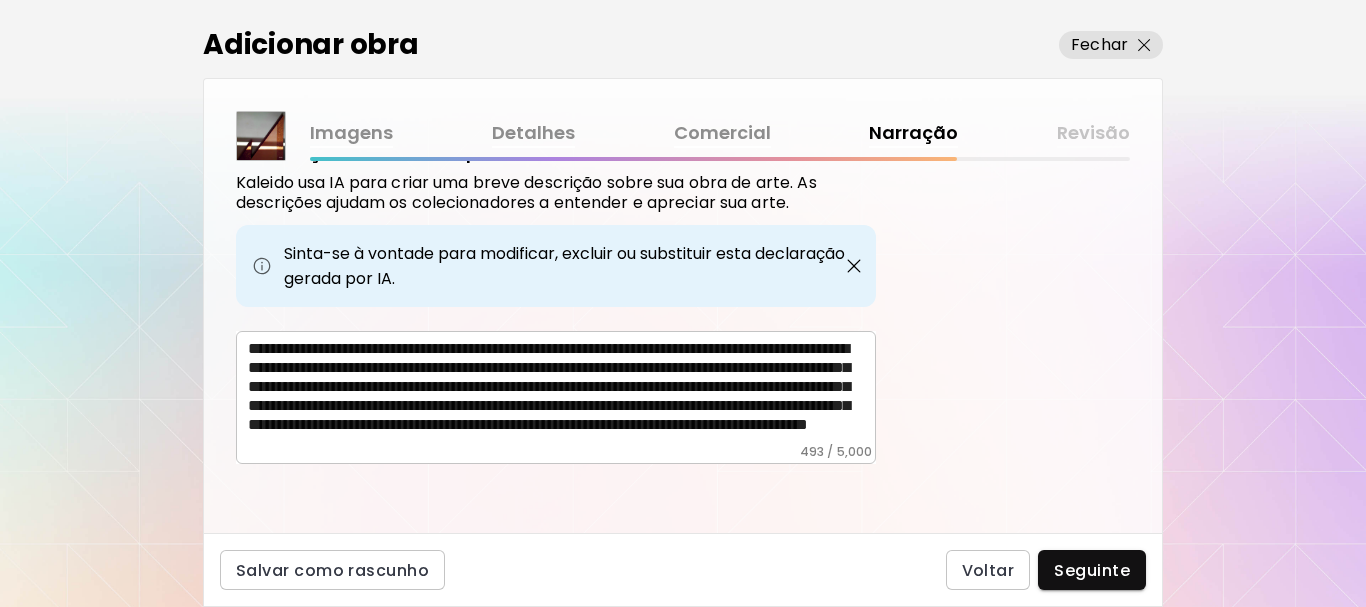 drag, startPoint x: 247, startPoint y: 386, endPoint x: 344, endPoint y: 394, distance: 97.32934 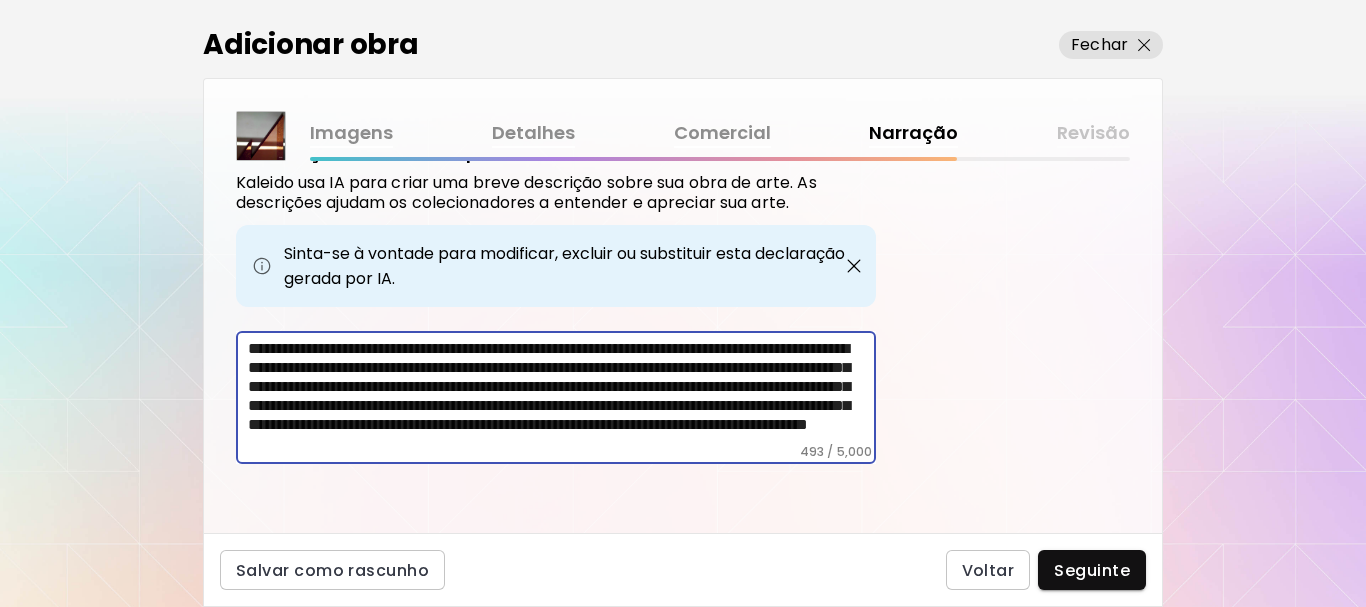 scroll, scrollTop: 49, scrollLeft: 0, axis: vertical 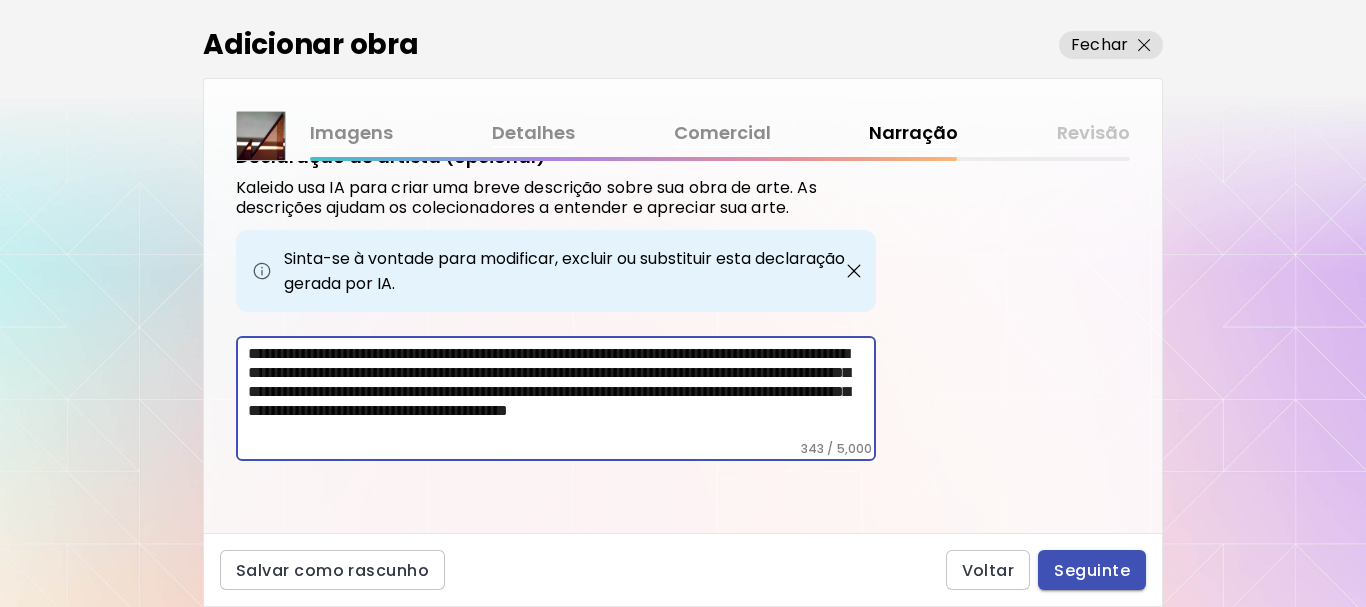 type on "**********" 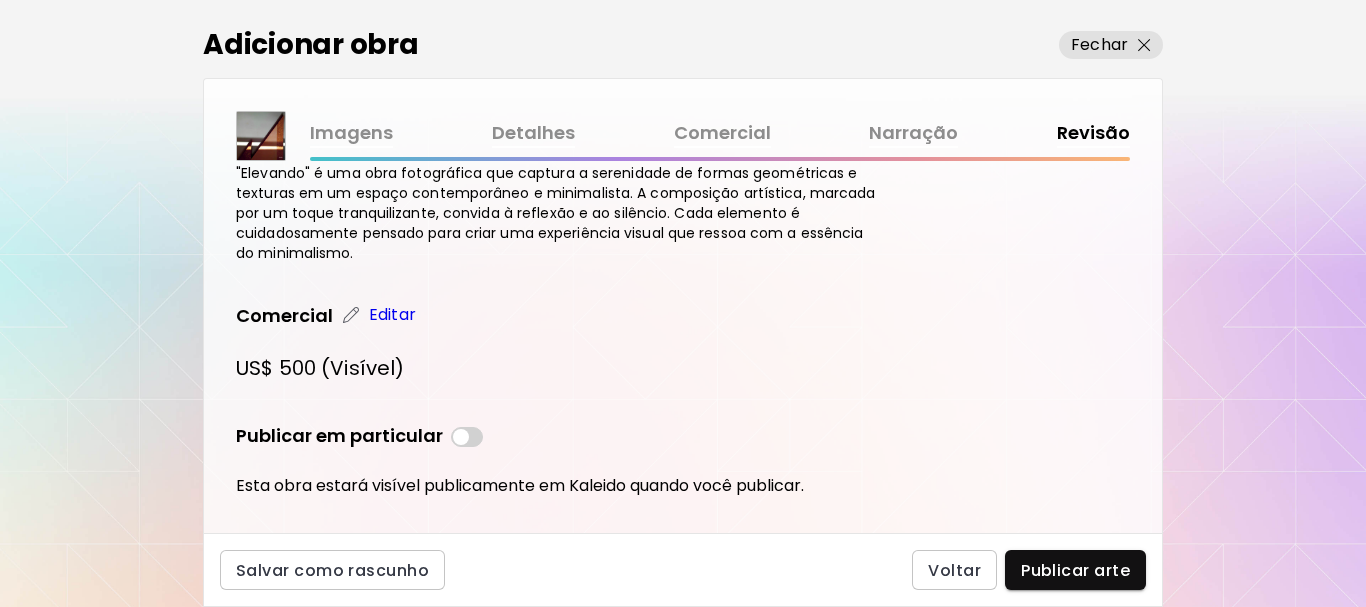 scroll, scrollTop: 637, scrollLeft: 0, axis: vertical 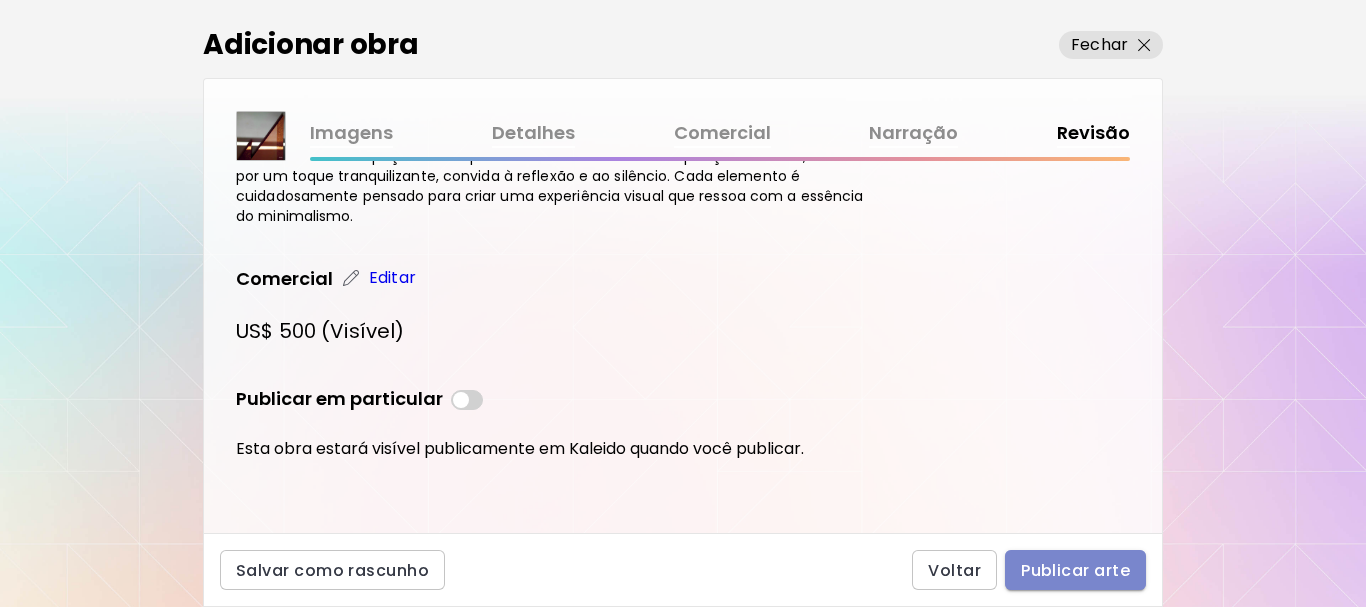 click on "Publicar arte" at bounding box center (1075, 570) 